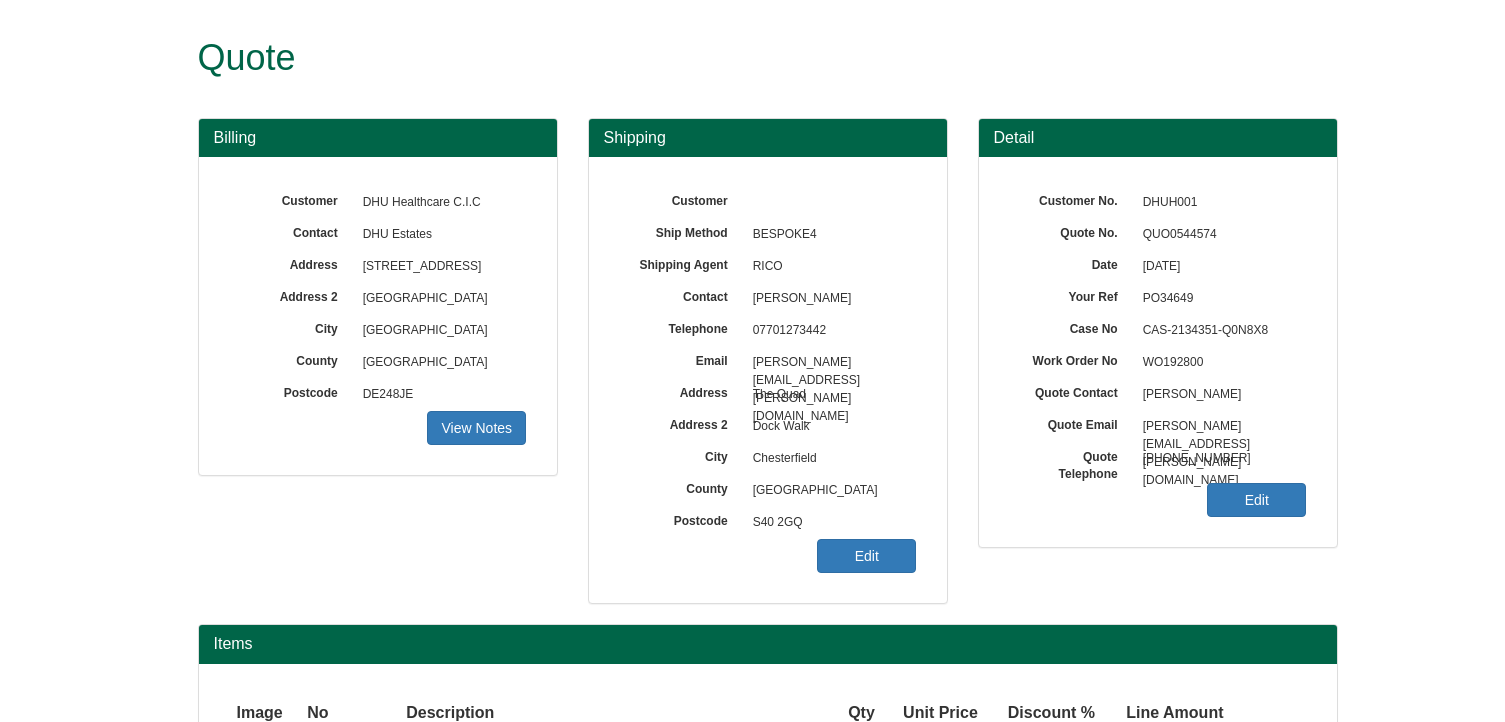scroll, scrollTop: 200, scrollLeft: 0, axis: vertical 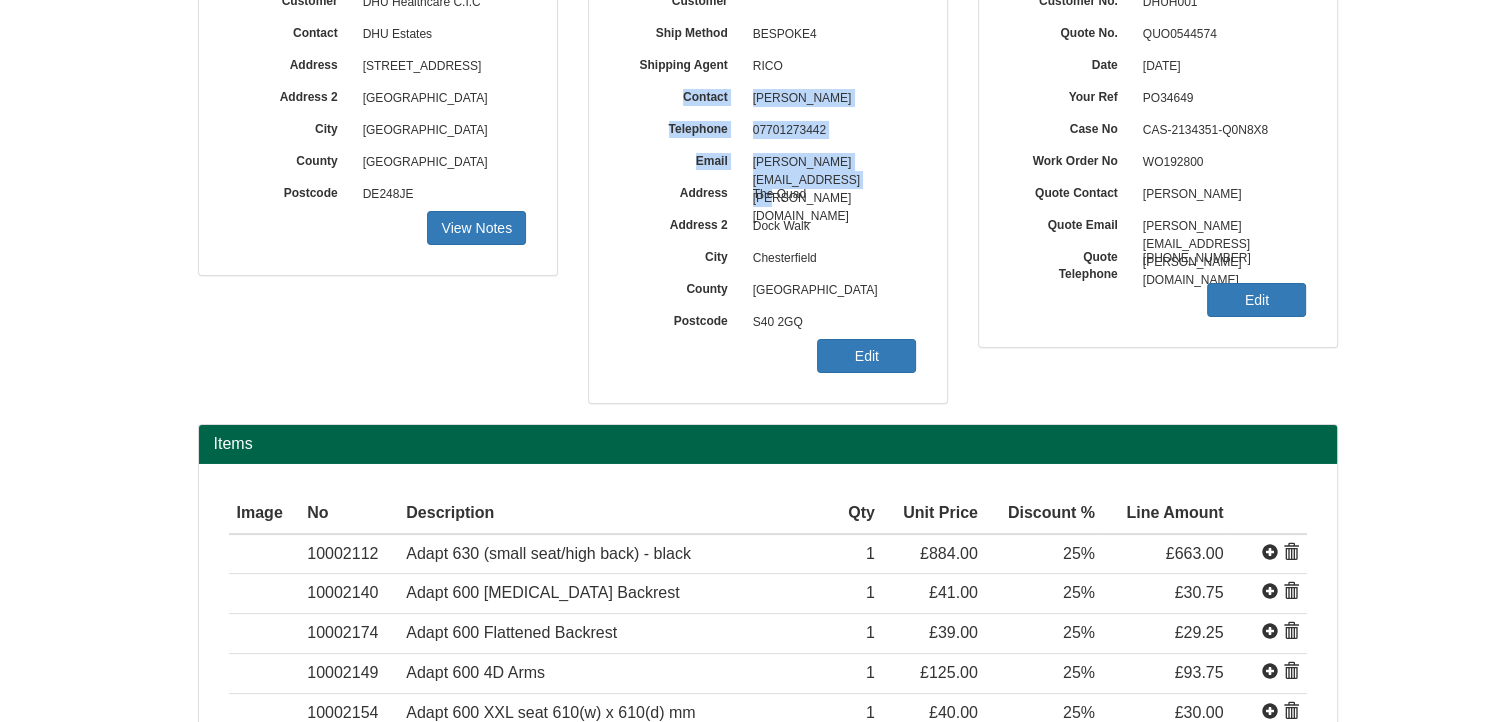 drag, startPoint x: 684, startPoint y: 97, endPoint x: 955, endPoint y: 163, distance: 278.92114 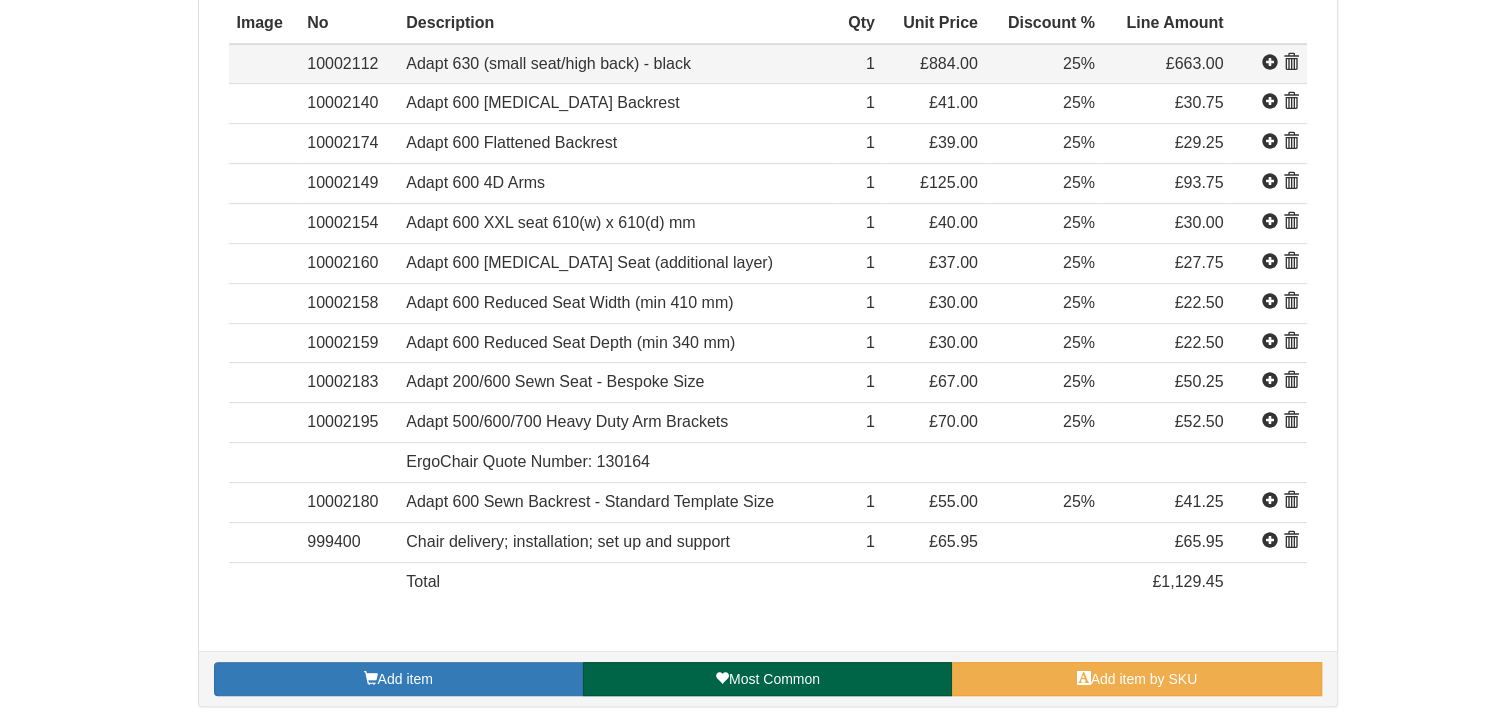 scroll, scrollTop: 90, scrollLeft: 0, axis: vertical 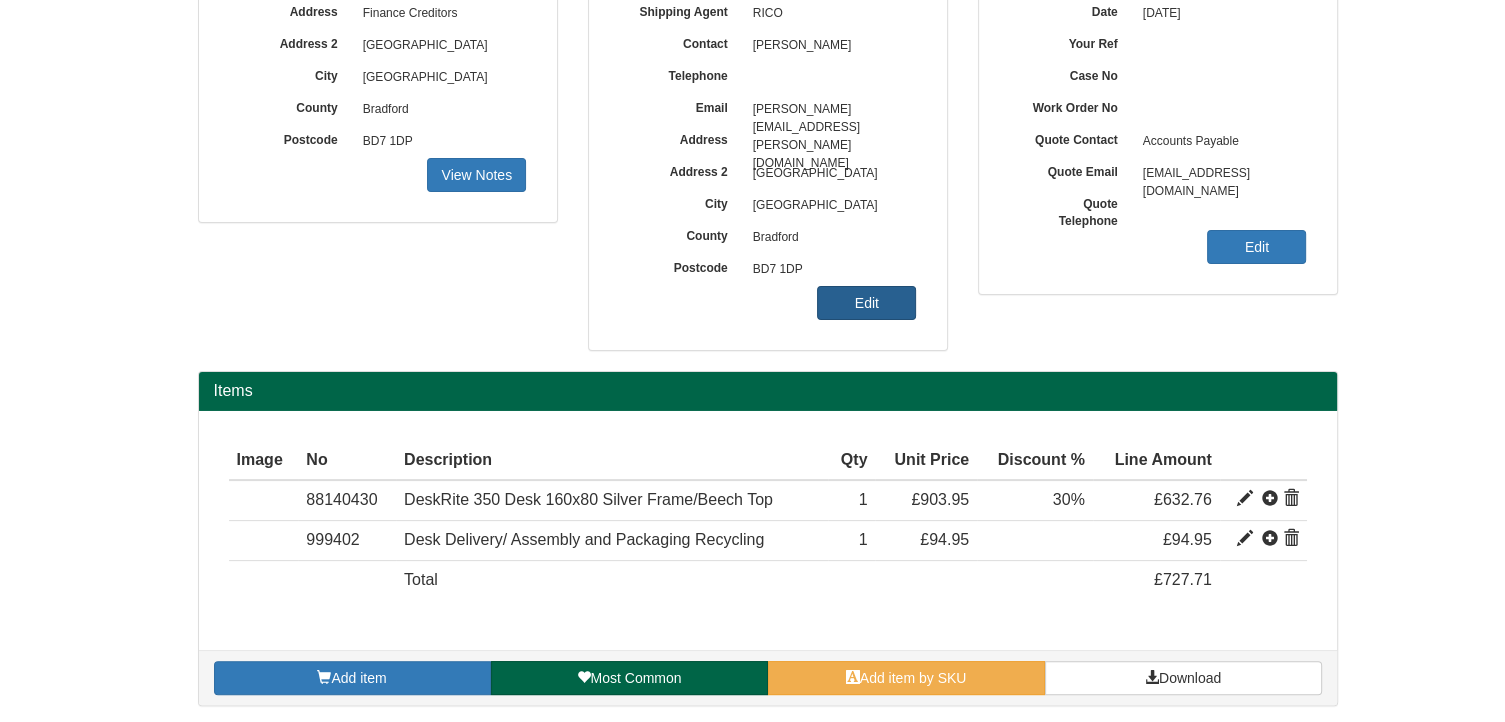 click on "Edit" at bounding box center [866, 303] 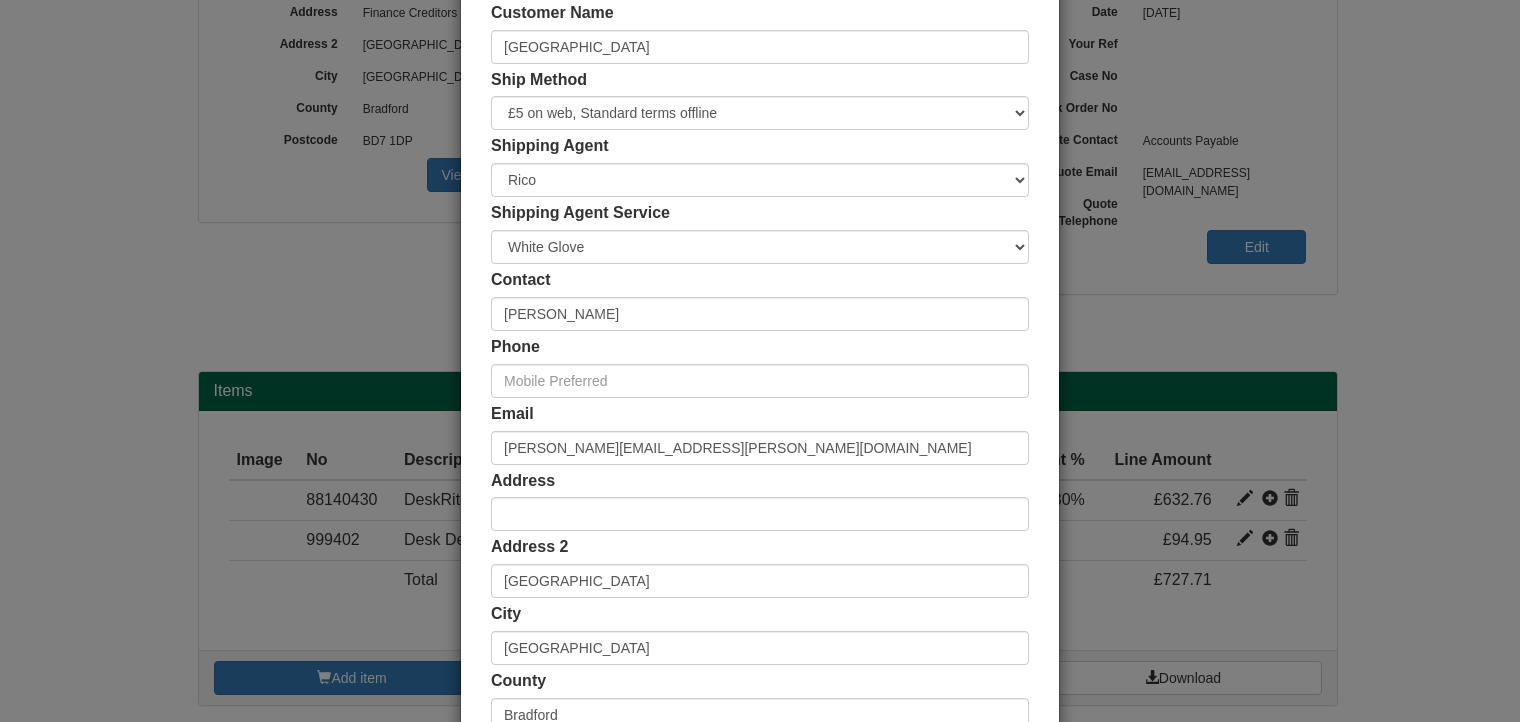 scroll, scrollTop: 200, scrollLeft: 0, axis: vertical 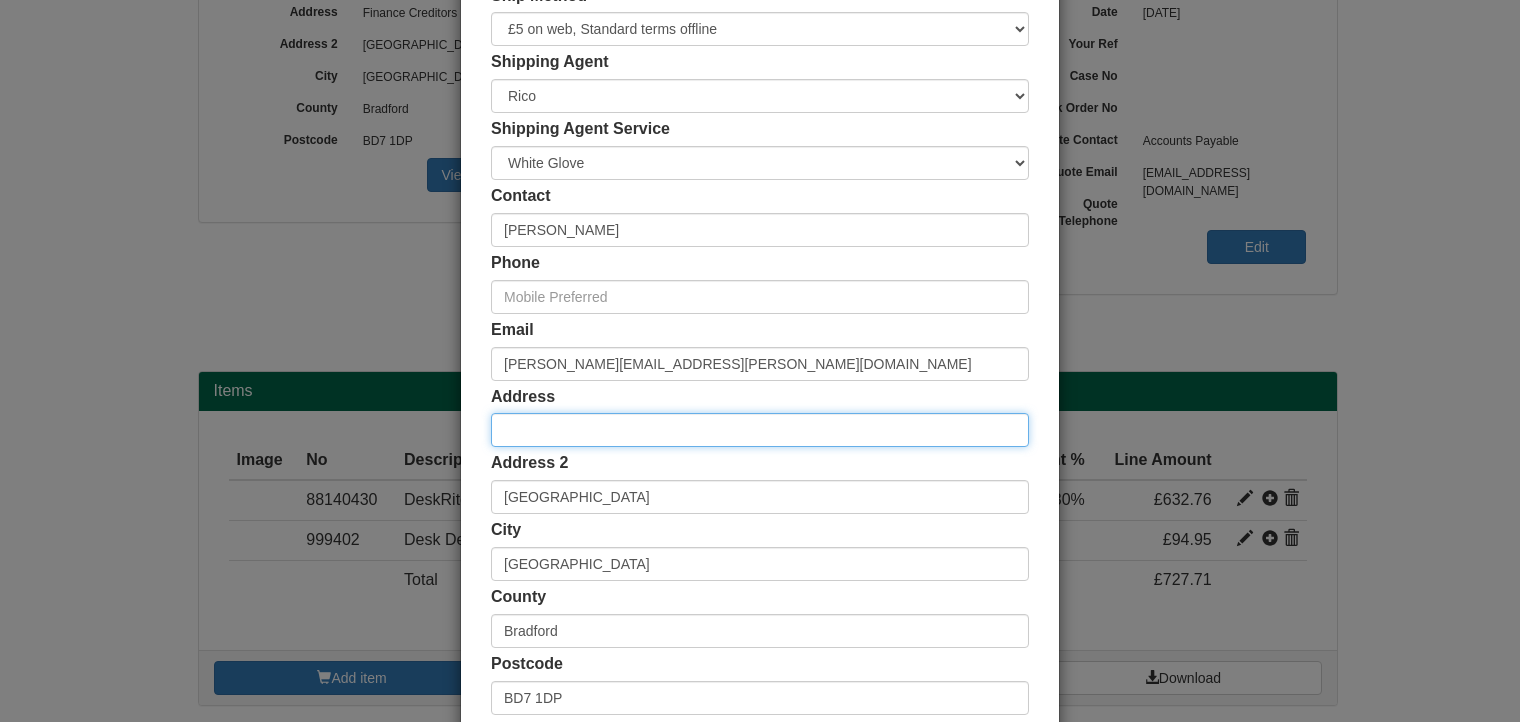 paste on "Horton D building" 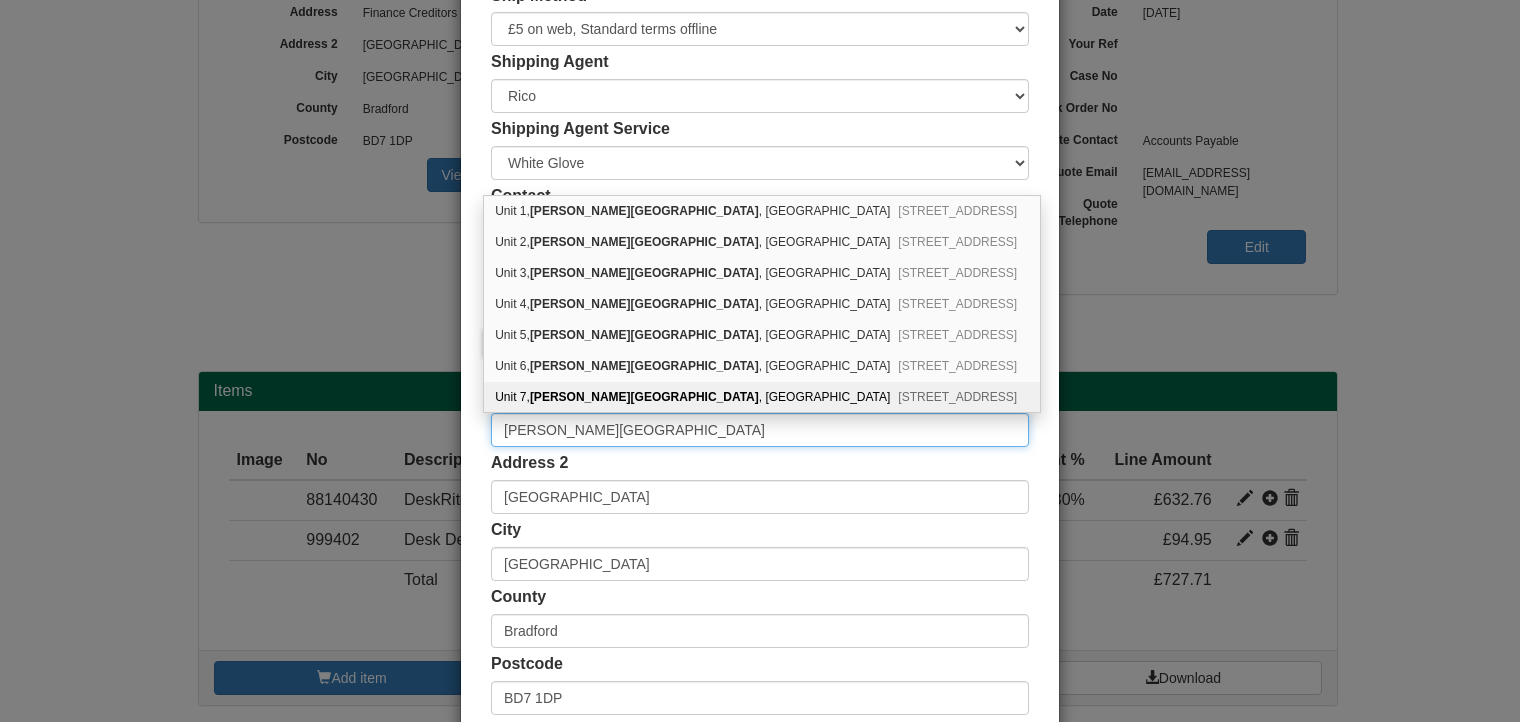 type on "Horton D building" 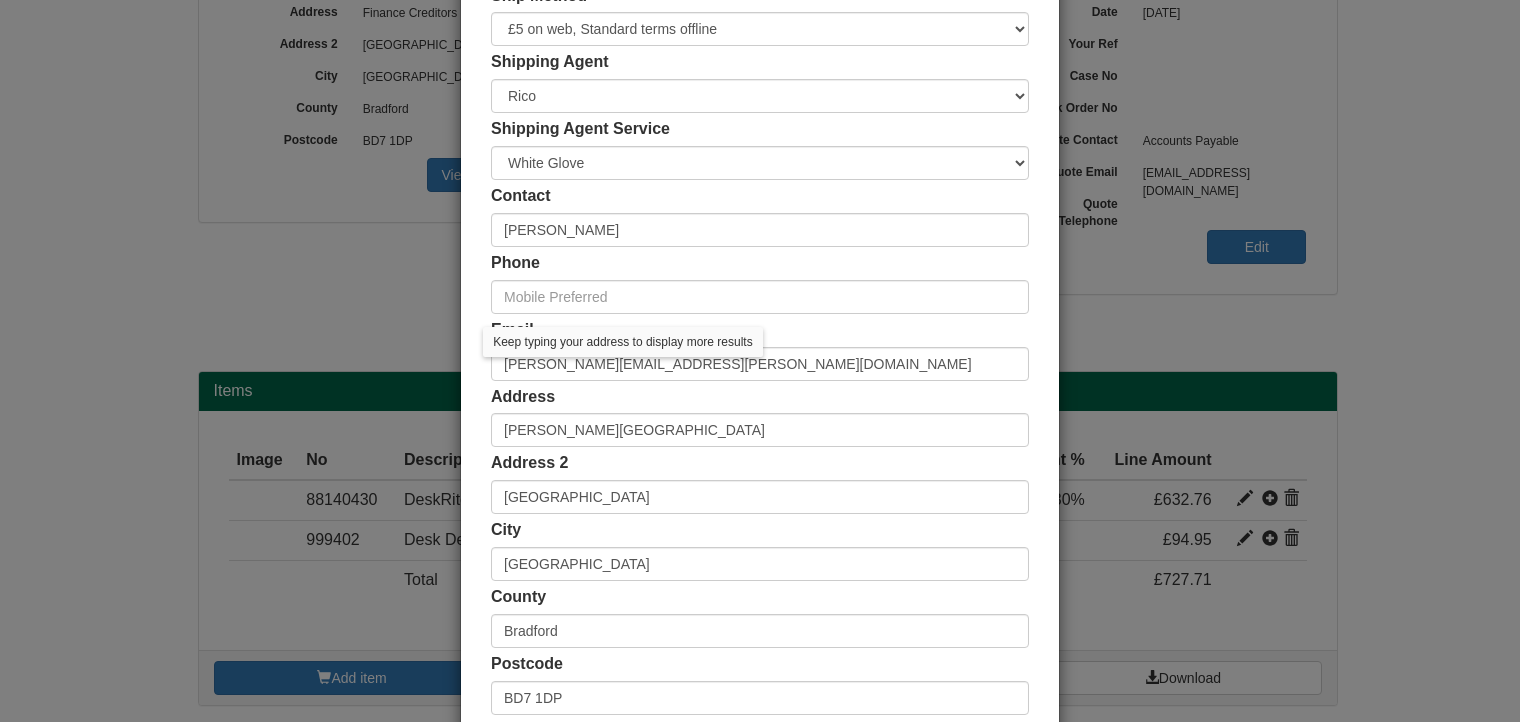 click on "City Richmond Road" at bounding box center [760, 550] 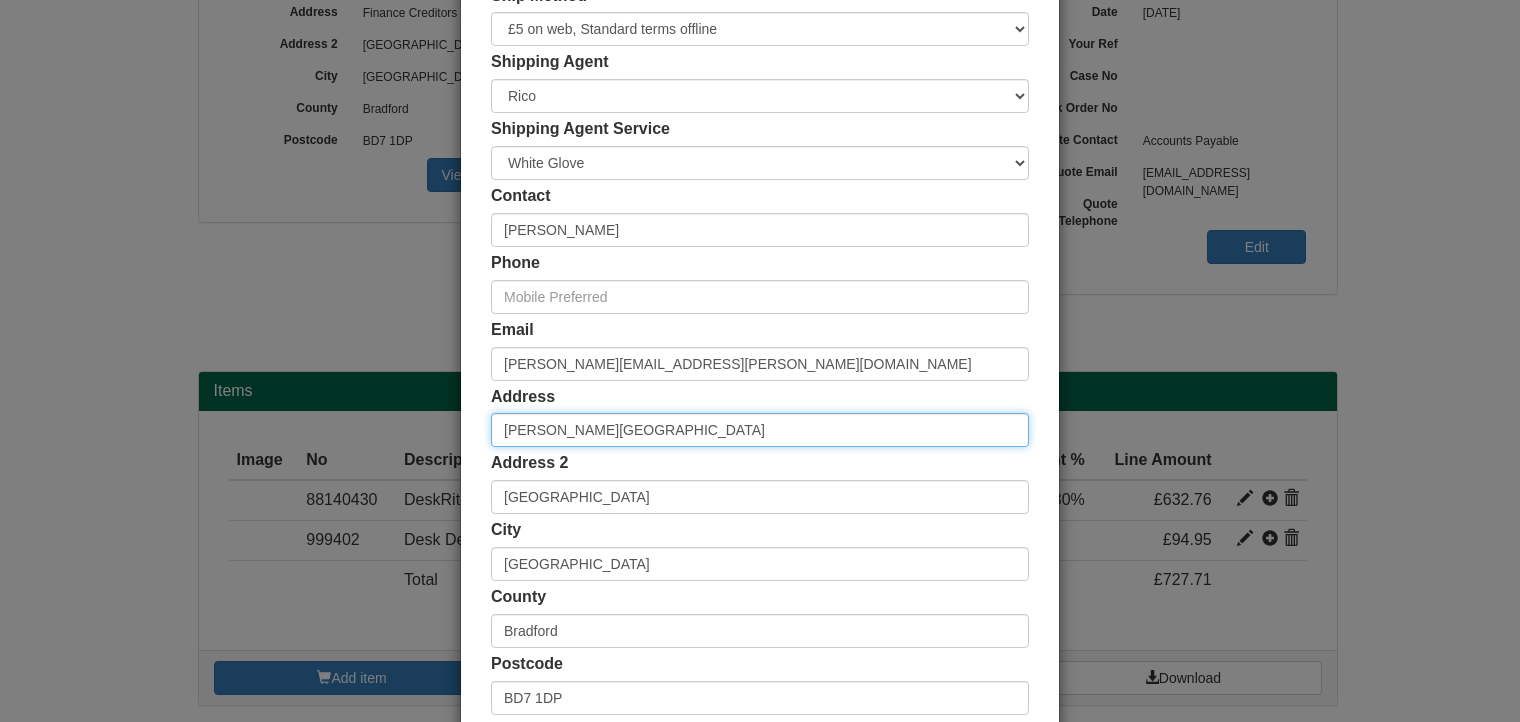 drag, startPoint x: 624, startPoint y: 437, endPoint x: 478, endPoint y: 417, distance: 147.3635 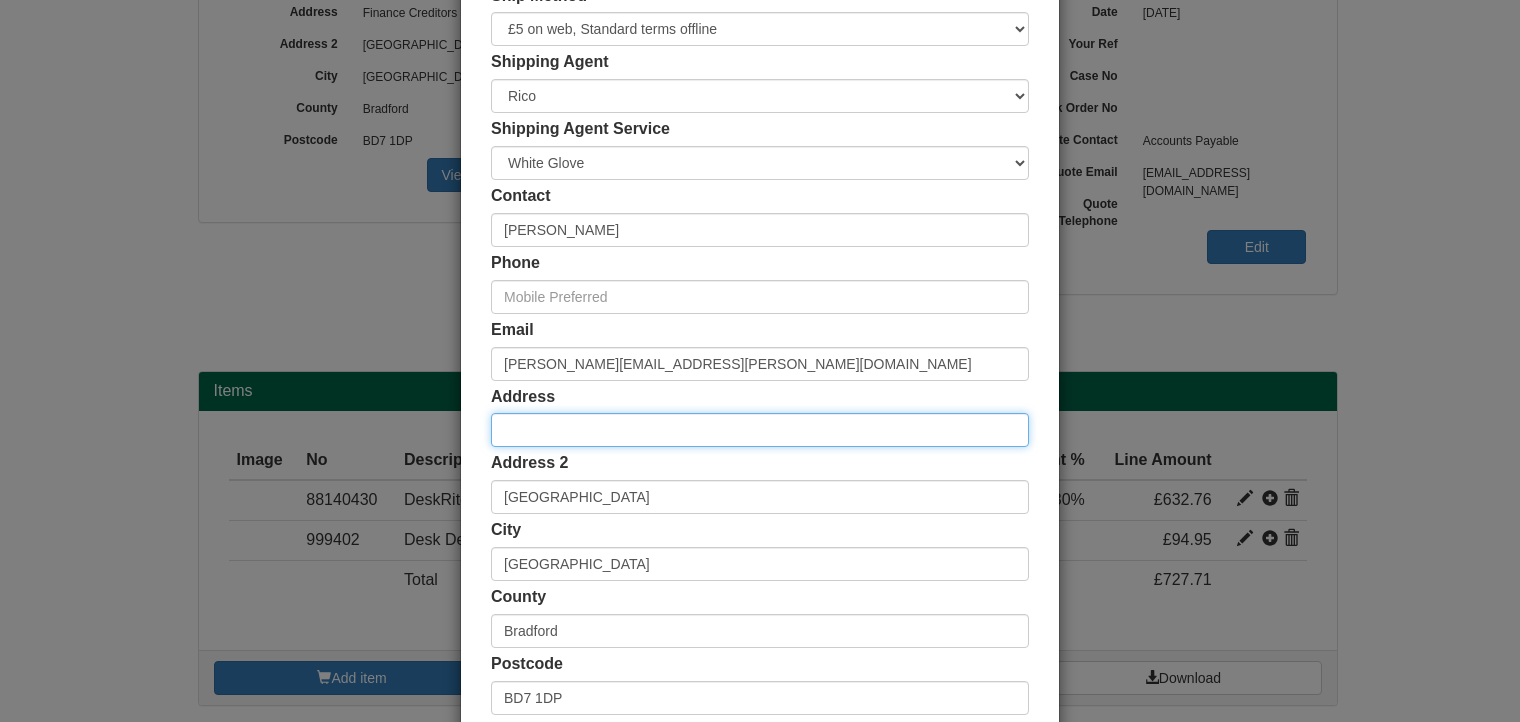 type 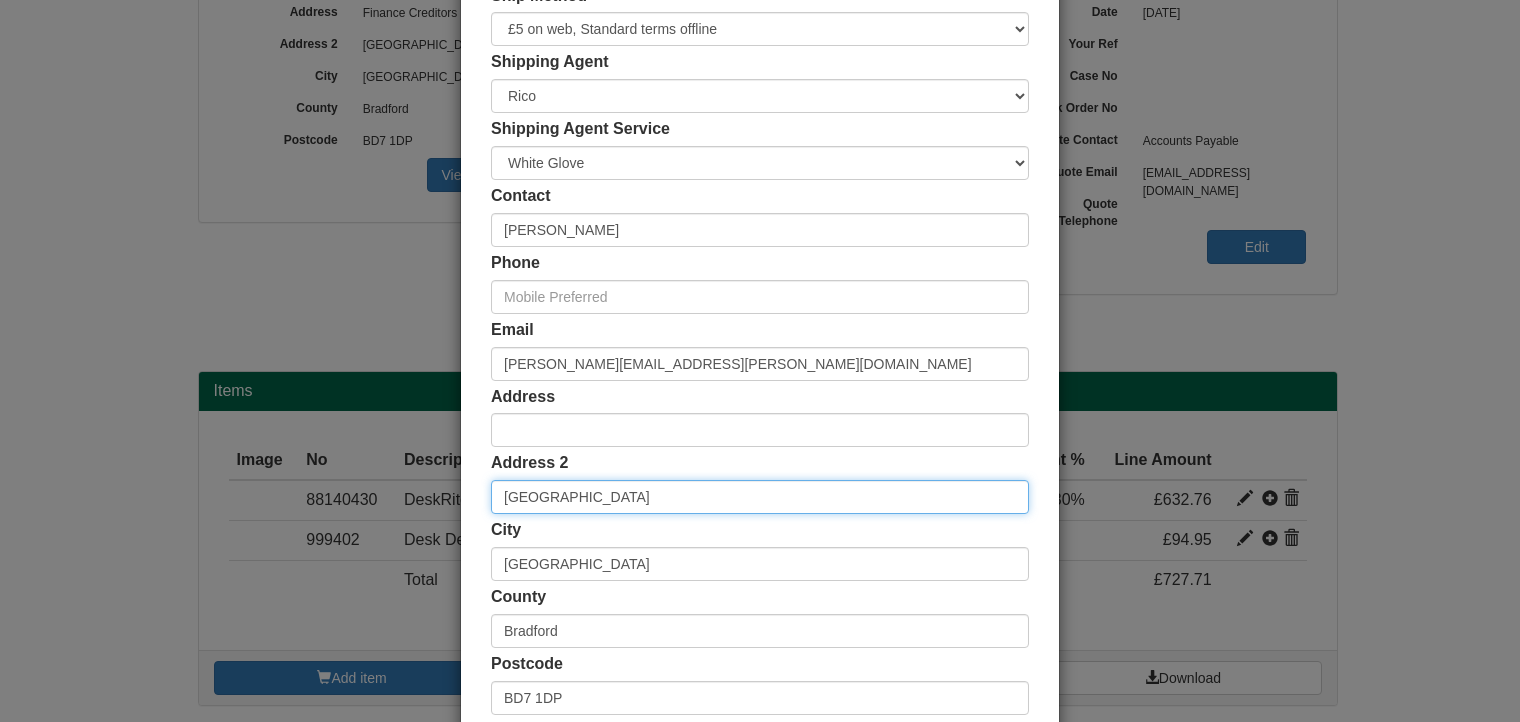 drag, startPoint x: 632, startPoint y: 501, endPoint x: 409, endPoint y: 487, distance: 223.43903 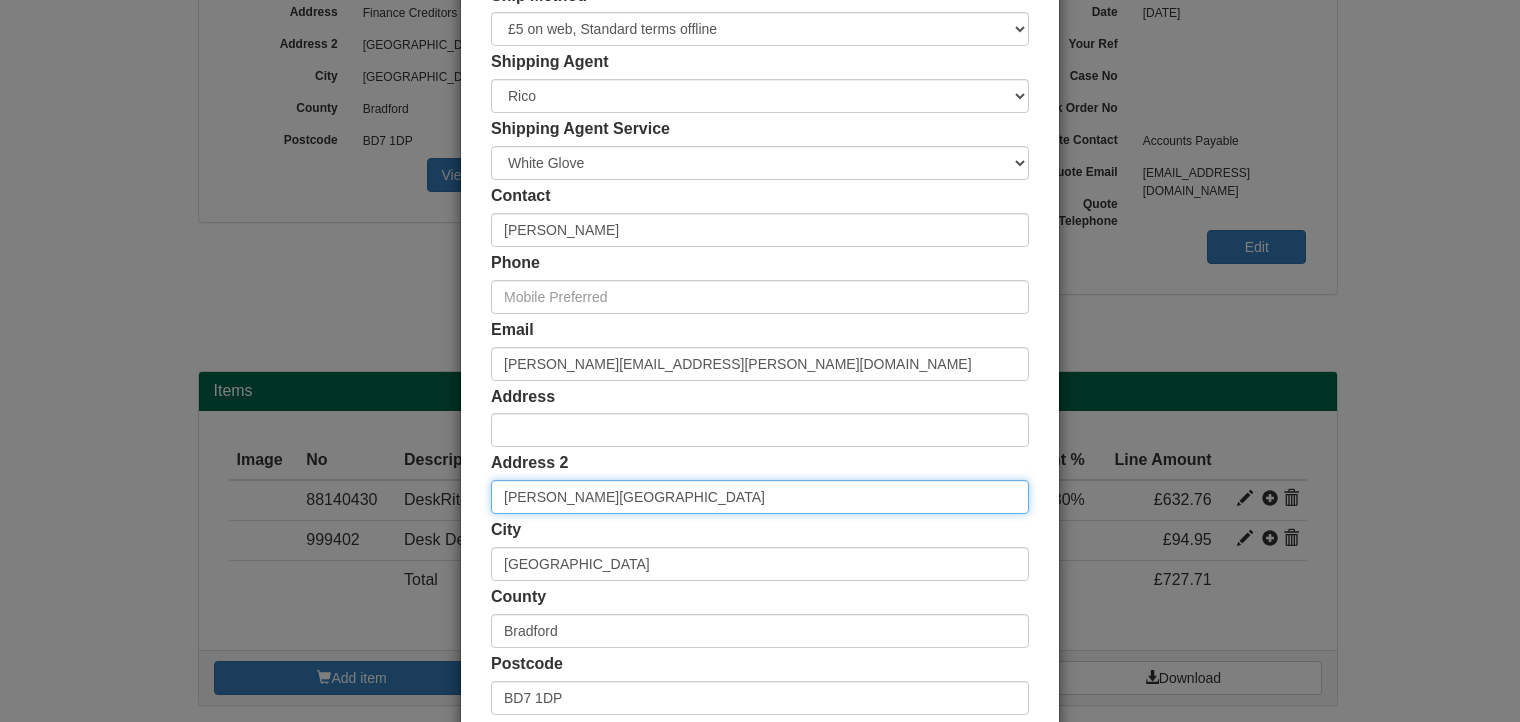 type on "Horton D building" 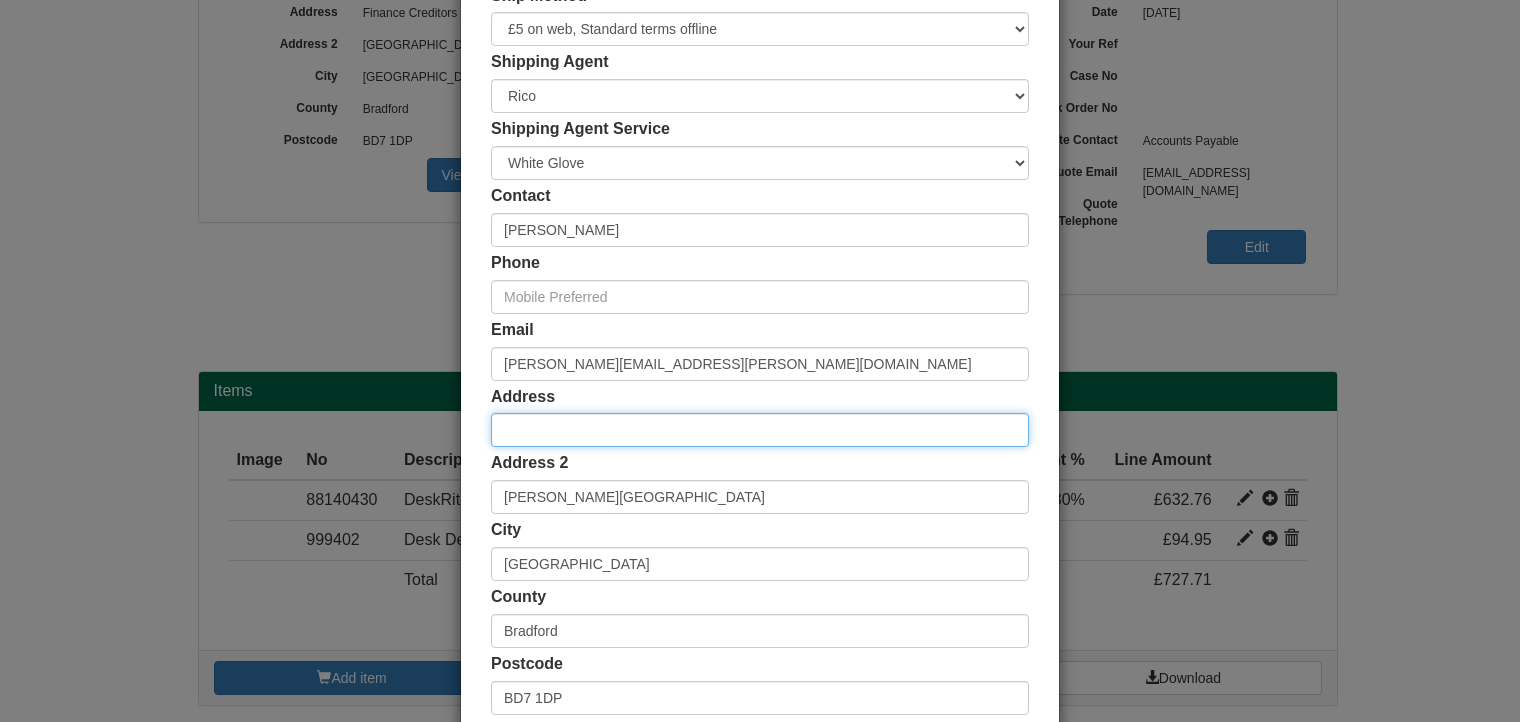 click at bounding box center [760, 430] 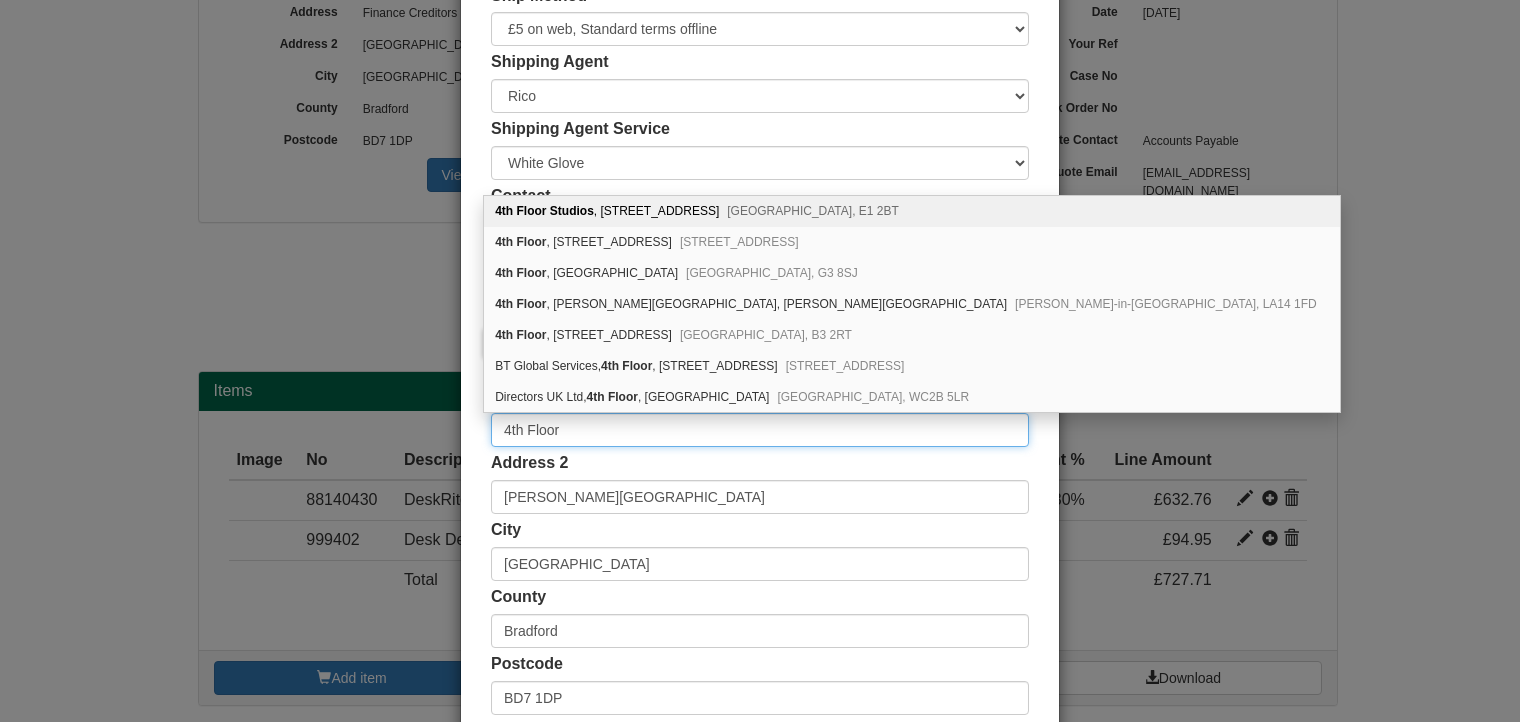 type on "4th Floor" 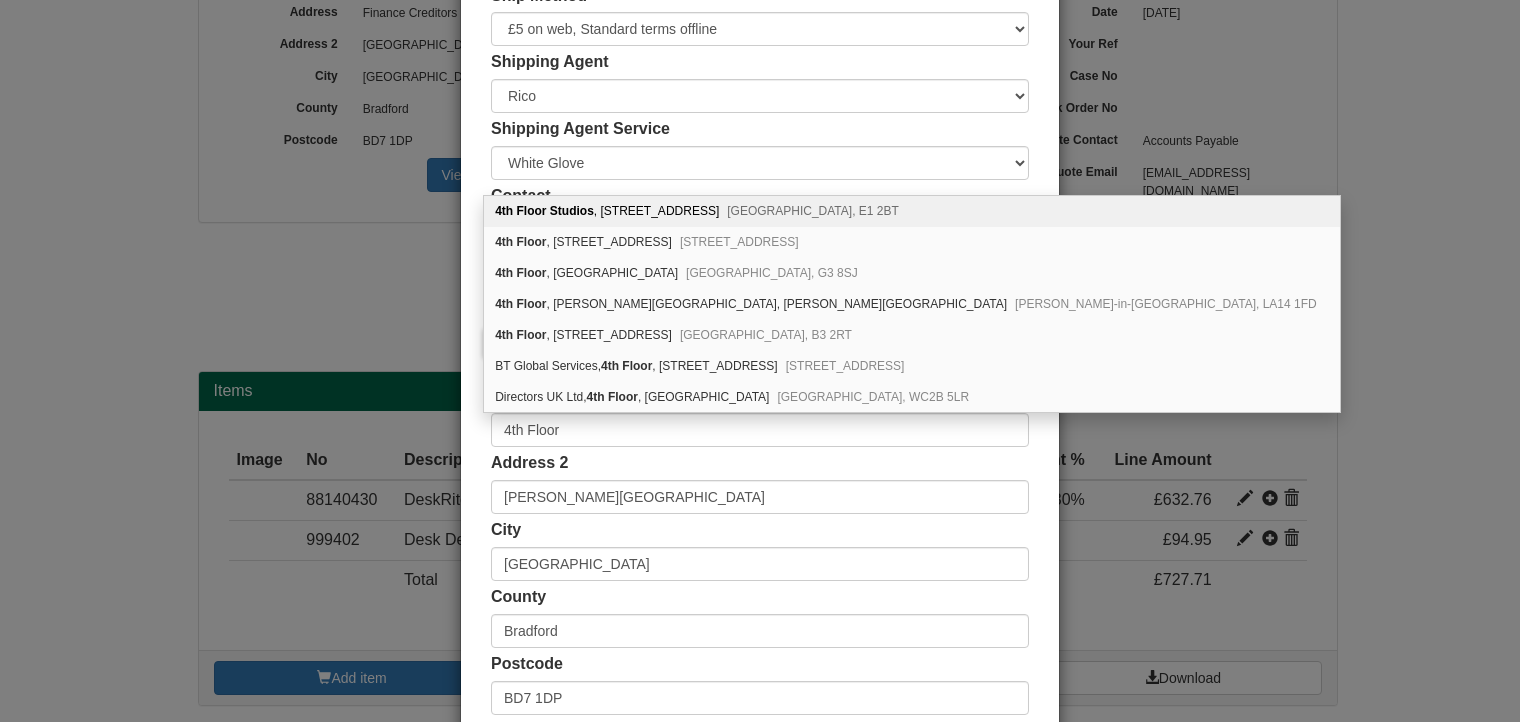 click on "Address 2 Horton D building" at bounding box center [760, 483] 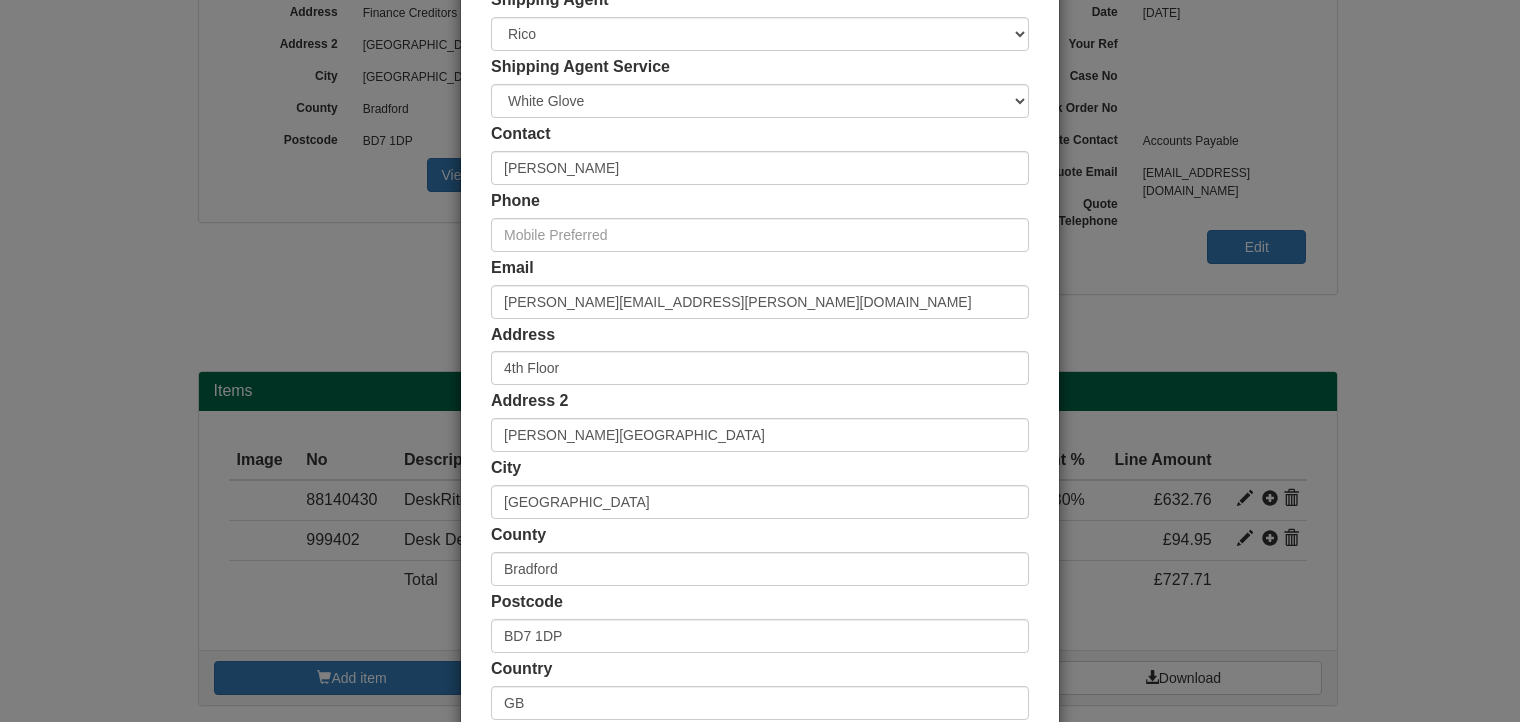 scroll, scrollTop: 384, scrollLeft: 0, axis: vertical 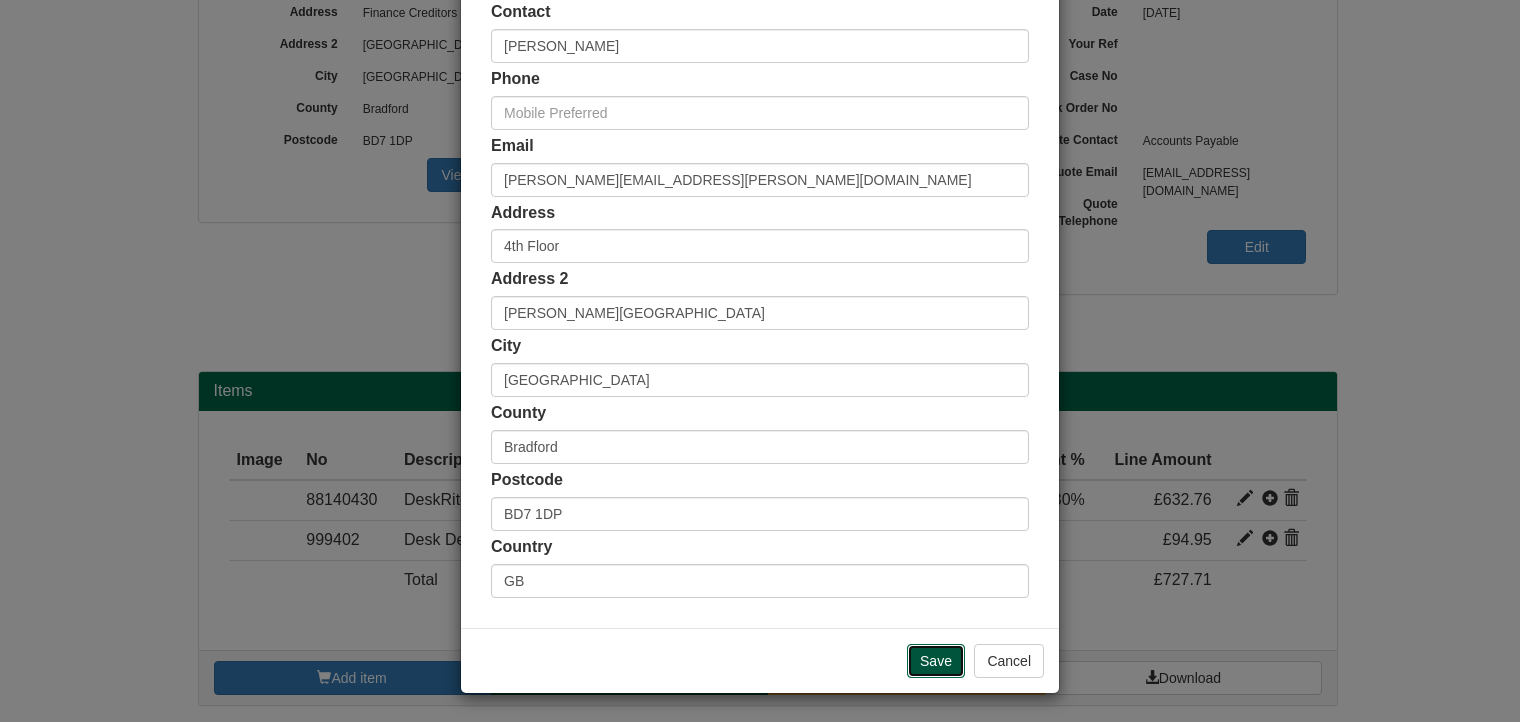 click on "Save" at bounding box center (936, 661) 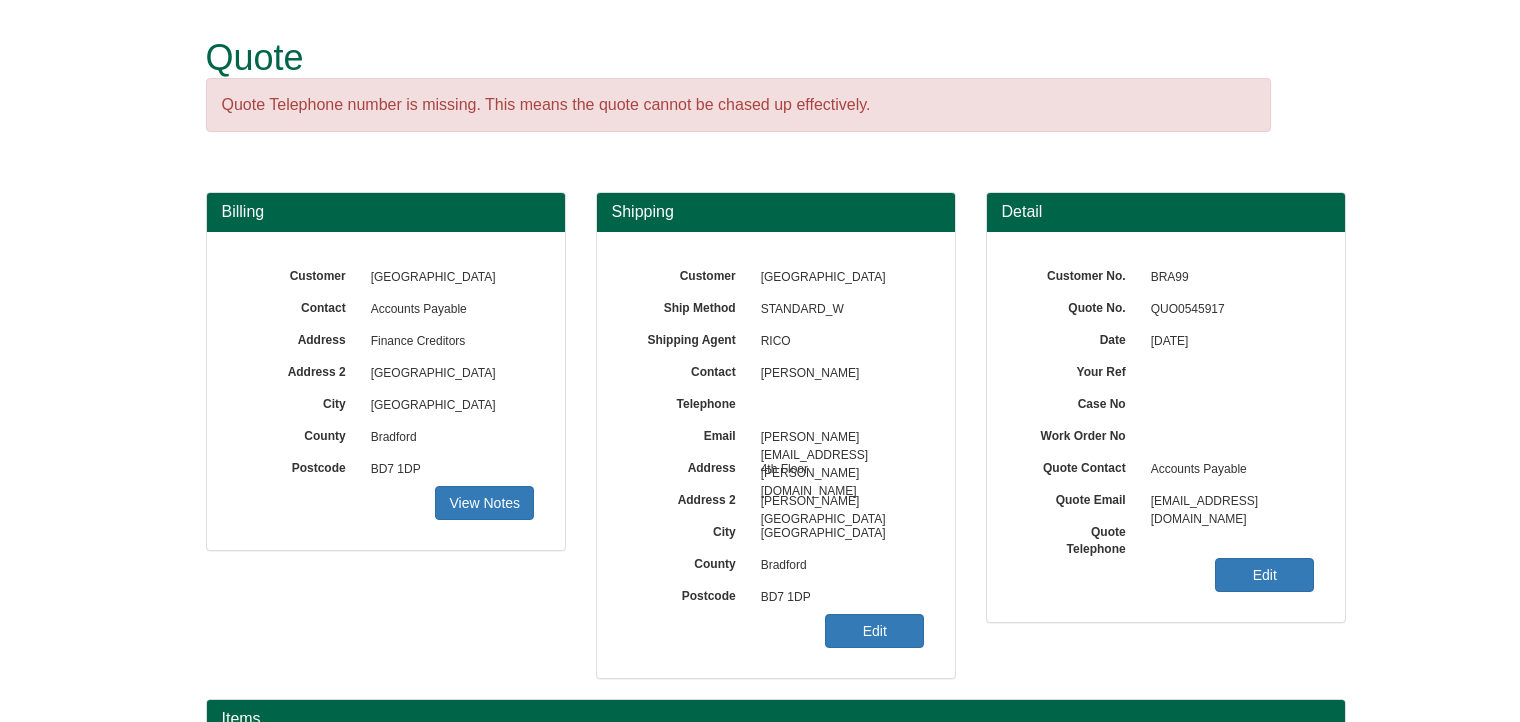 scroll, scrollTop: 0, scrollLeft: 0, axis: both 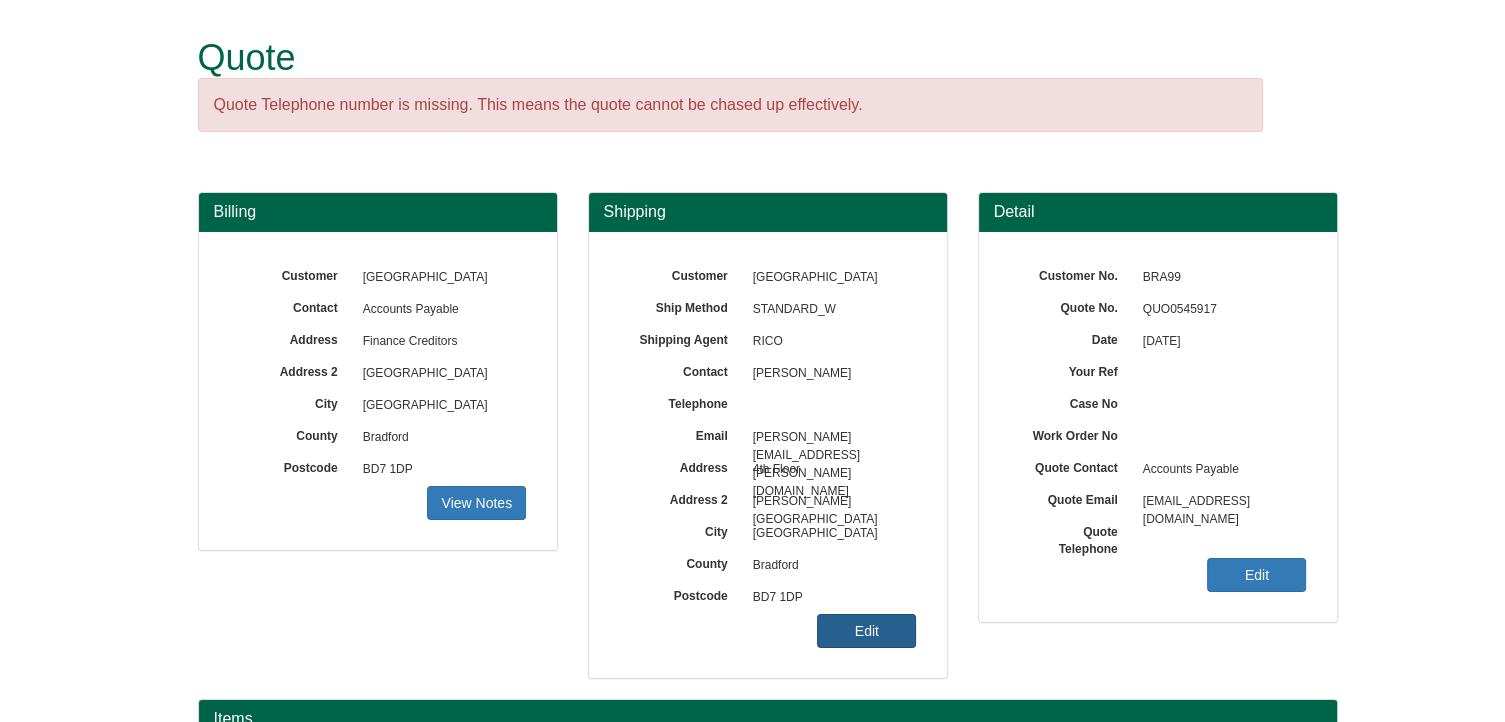 click on "Edit" at bounding box center [866, 631] 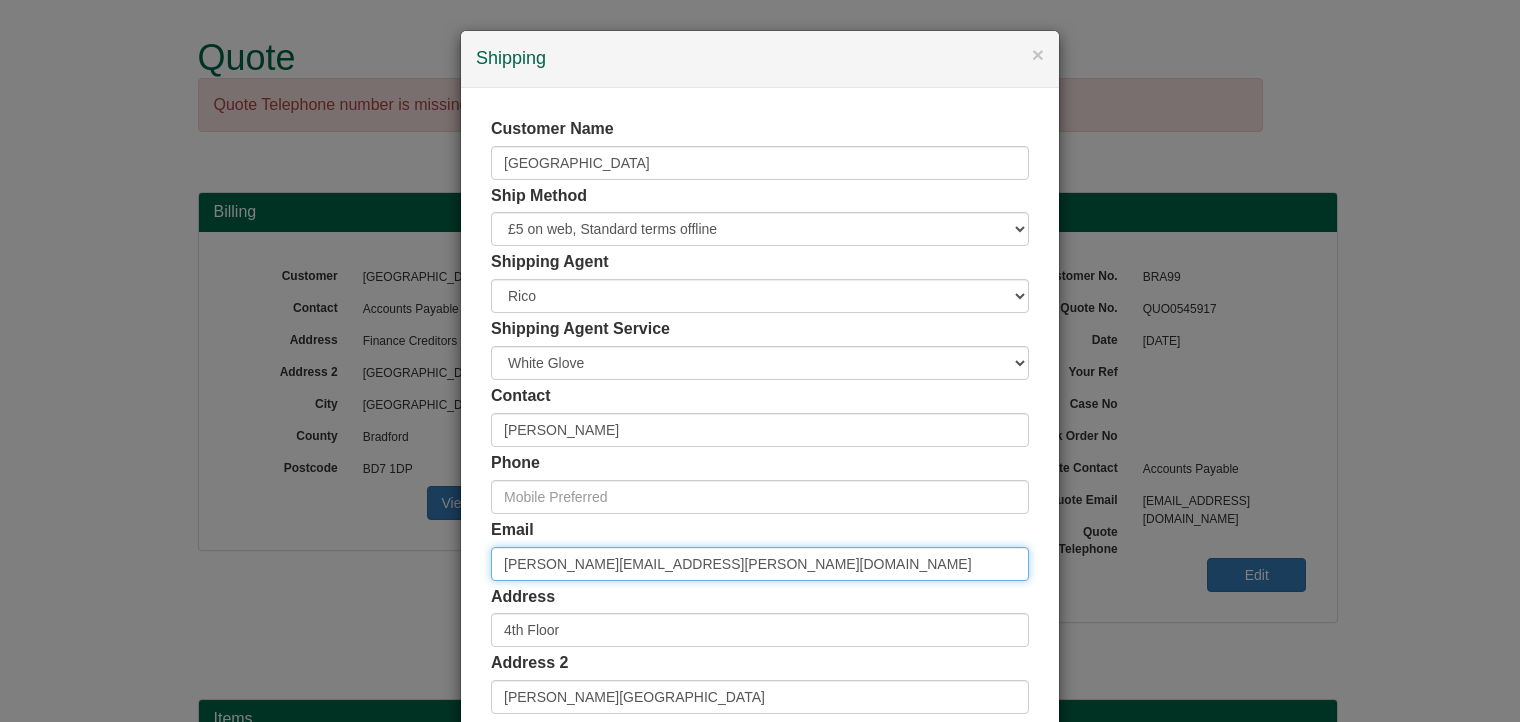 drag, startPoint x: 666, startPoint y: 557, endPoint x: 366, endPoint y: 556, distance: 300.00168 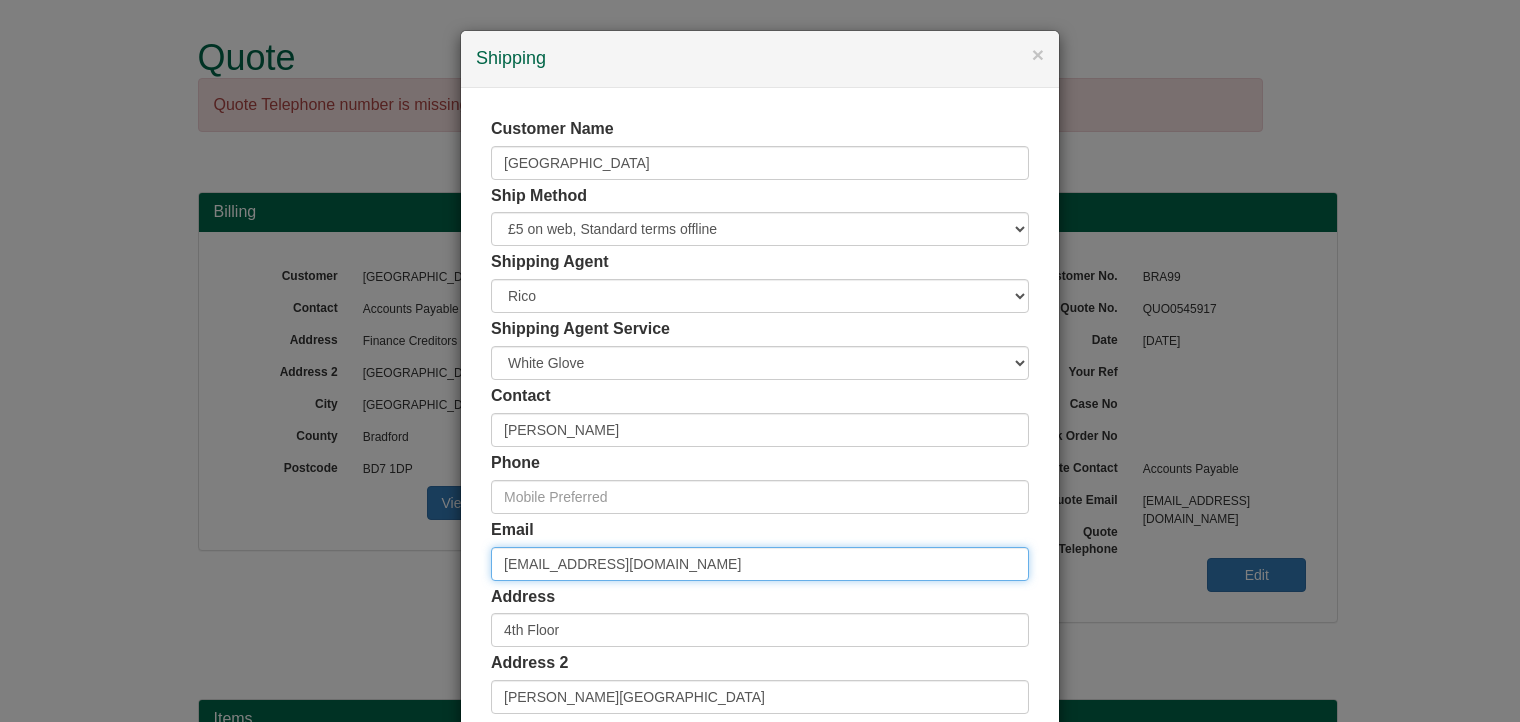 type on "T.Schofield1@bradford.ac.uk" 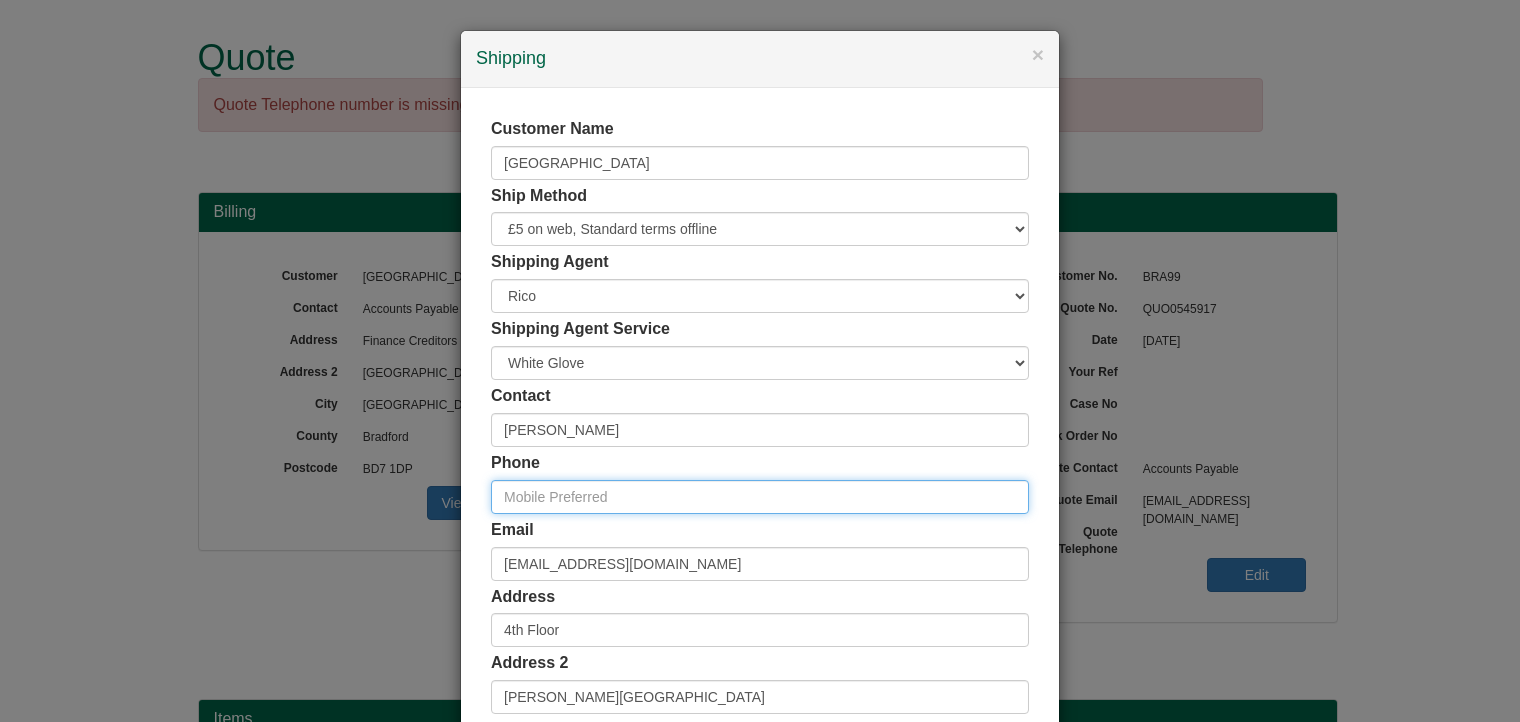 paste on "07824 333830" 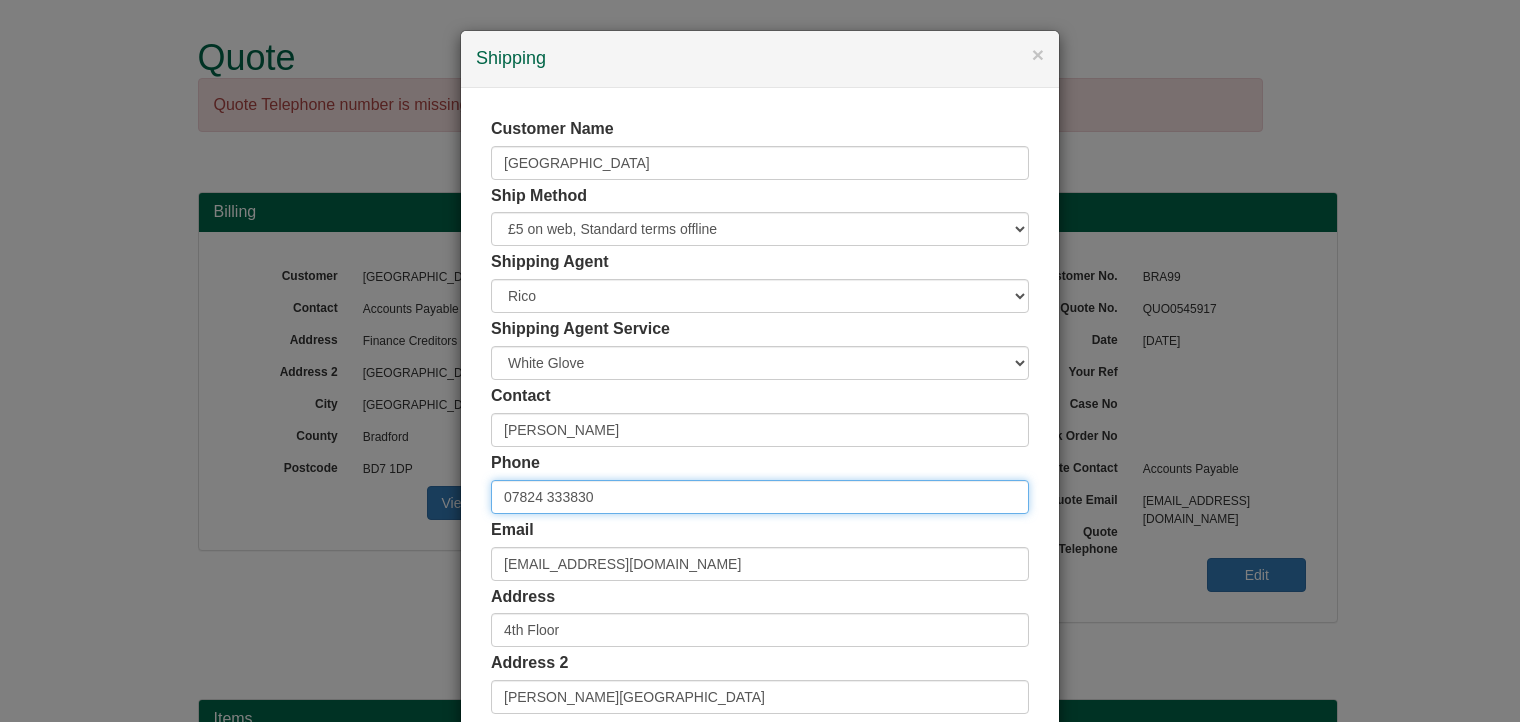 type on "07824 333830" 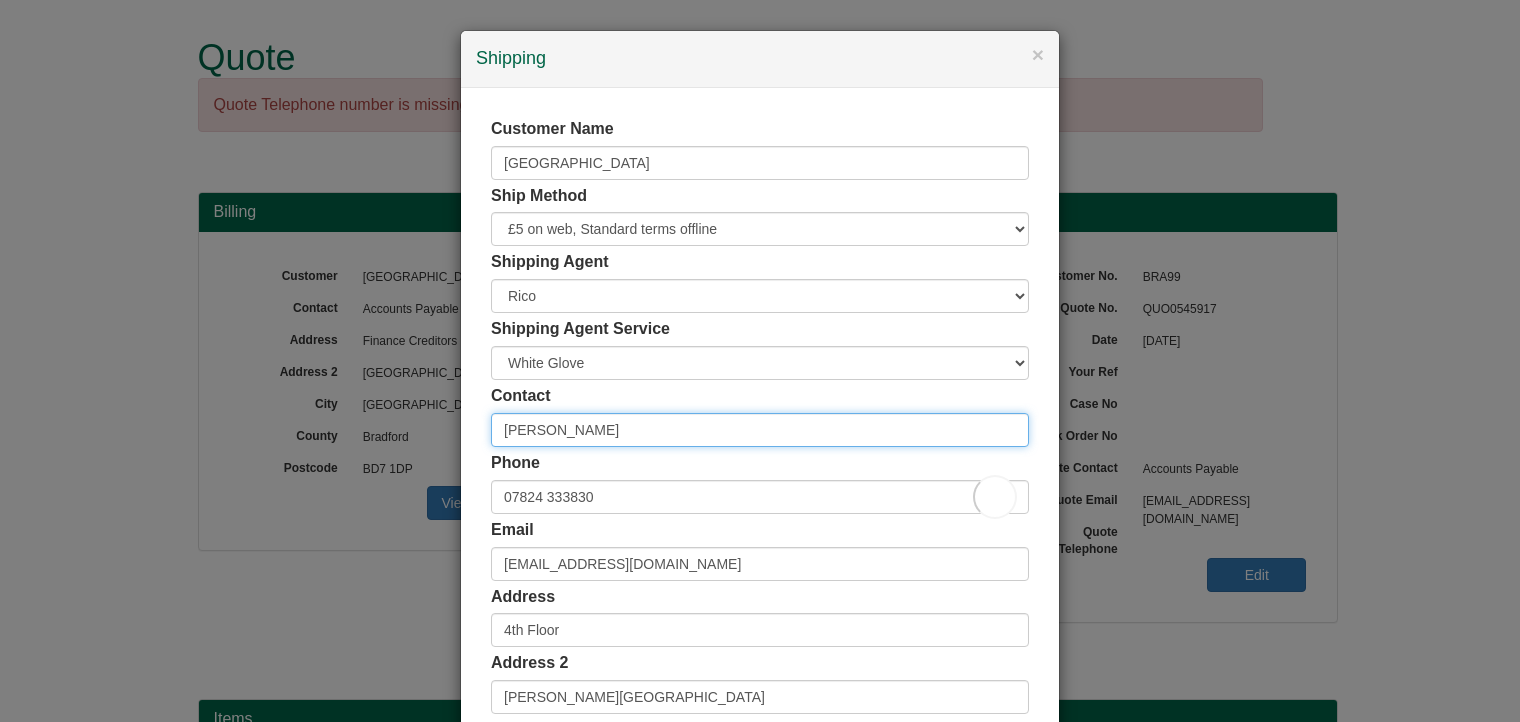 drag, startPoint x: 650, startPoint y: 421, endPoint x: 395, endPoint y: 400, distance: 255.86325 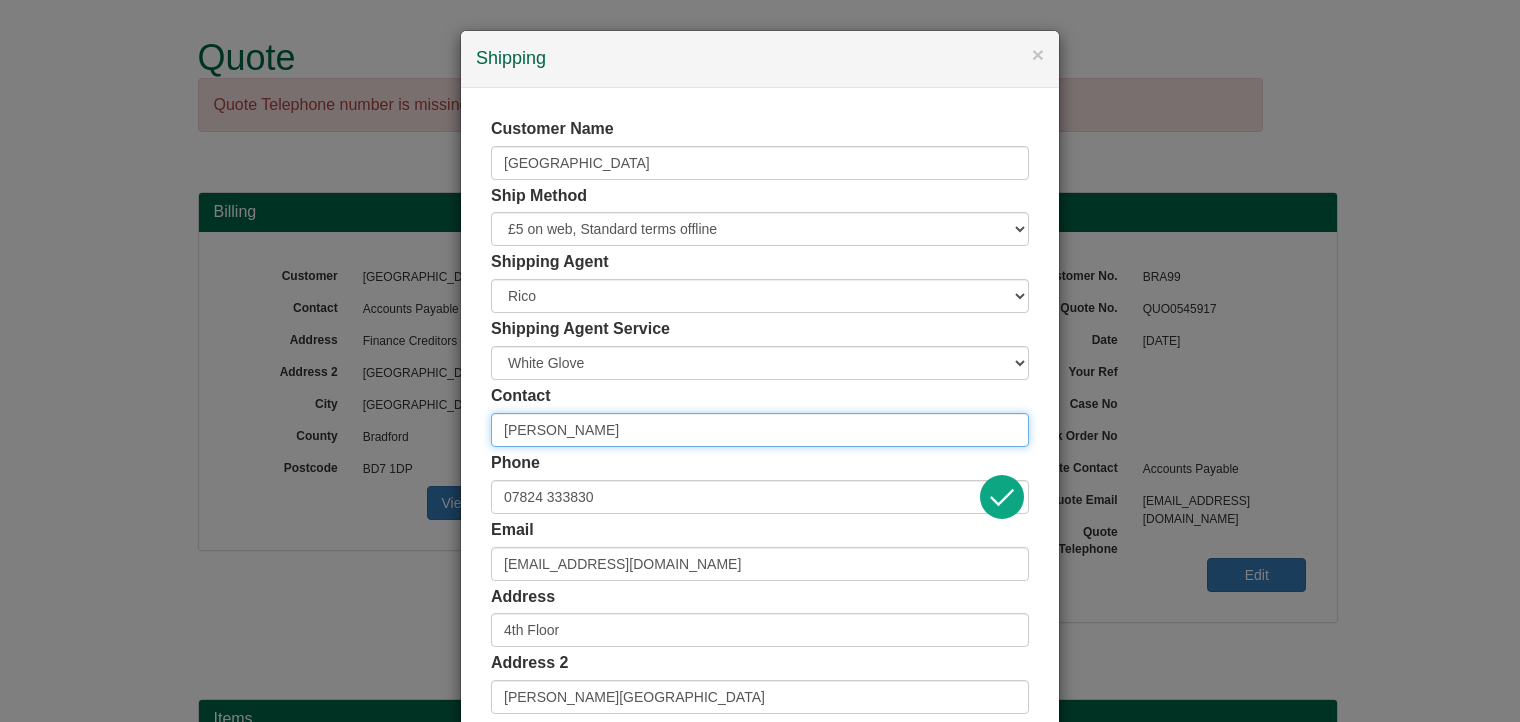 type on "Tess Schofield" 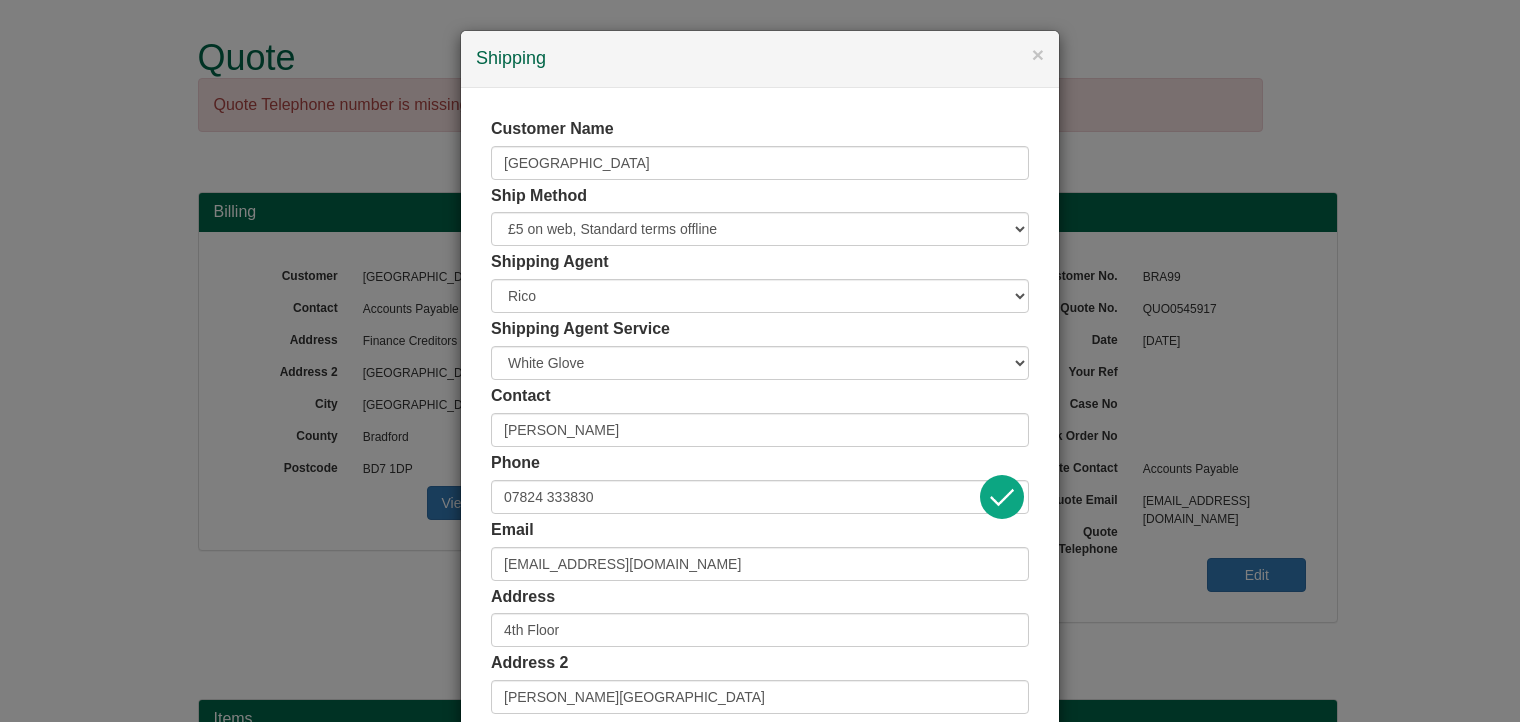 click on "Phone 07824 333830" at bounding box center (760, 483) 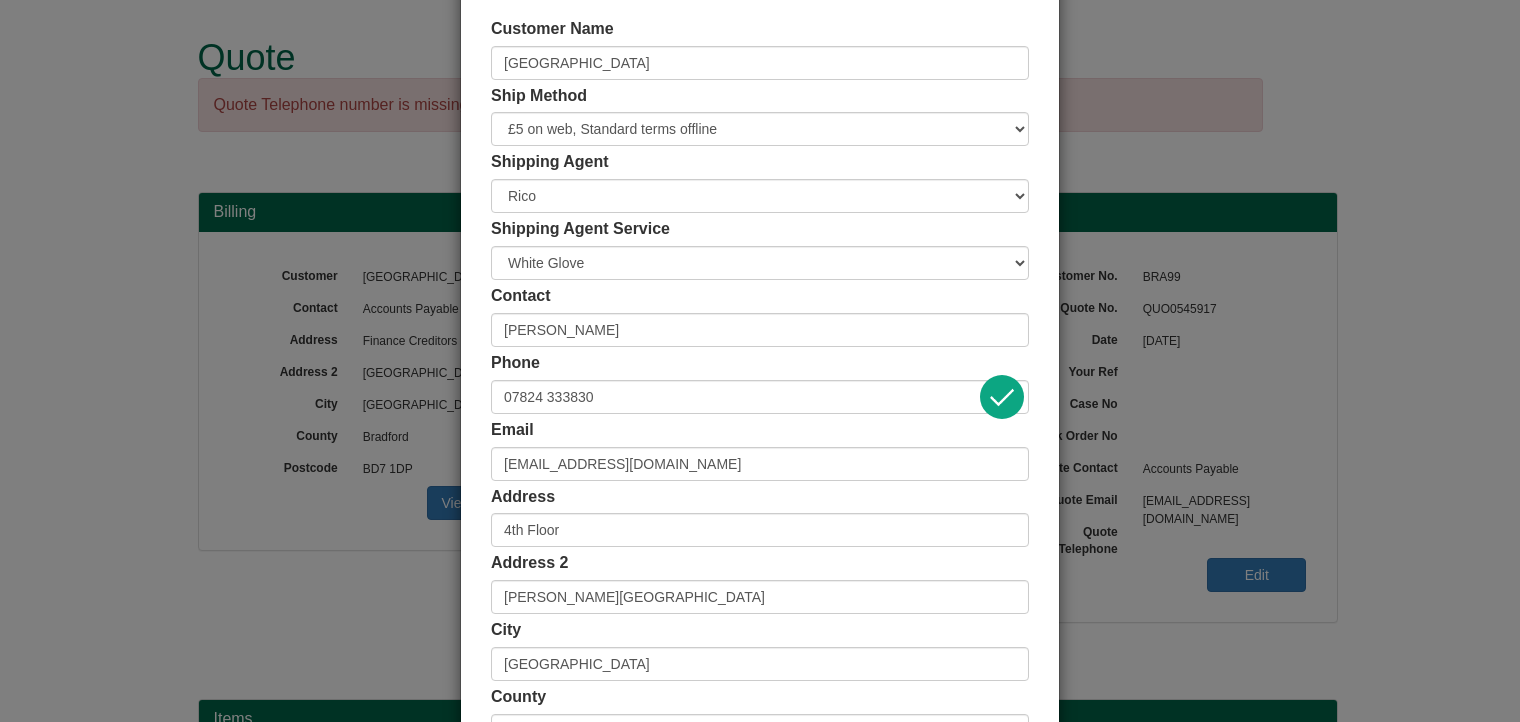 scroll, scrollTop: 384, scrollLeft: 0, axis: vertical 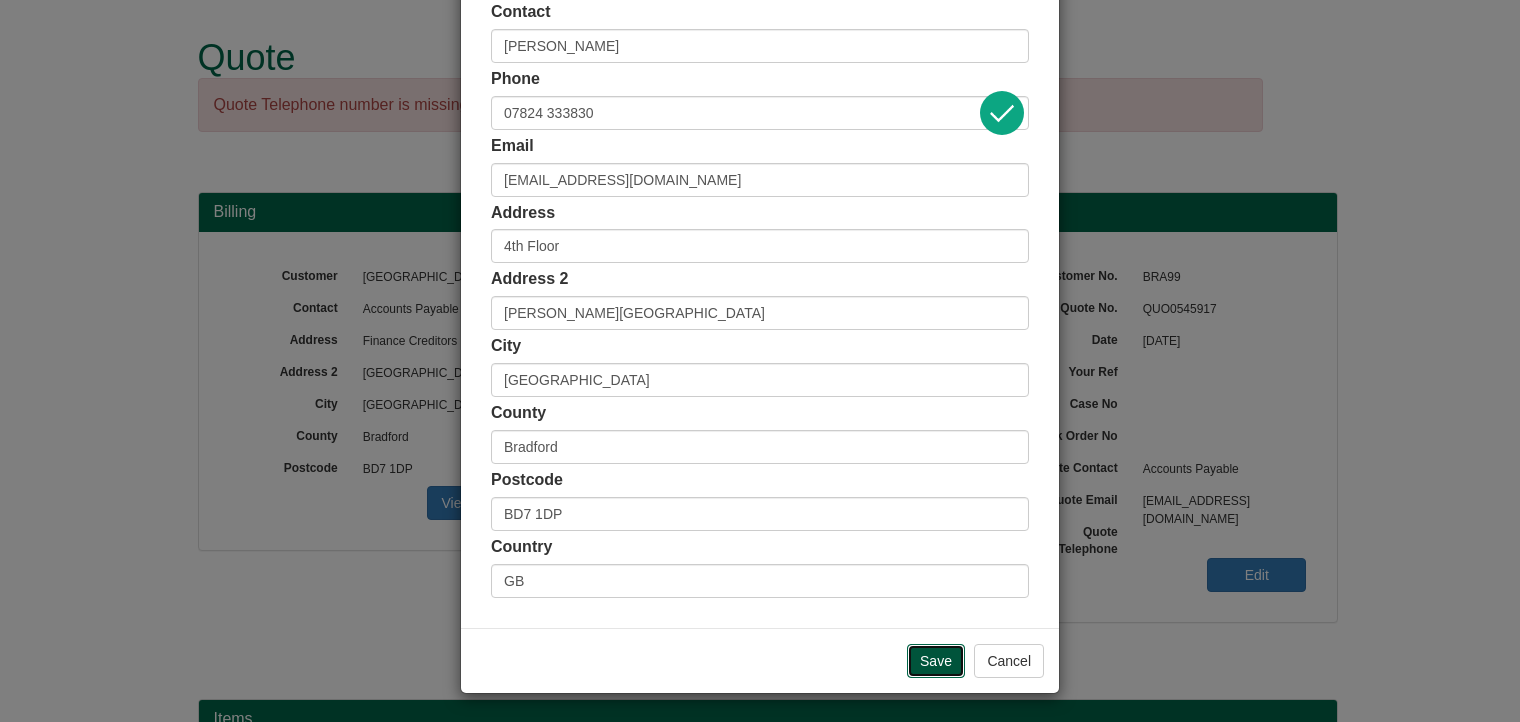 click on "Save" at bounding box center (936, 661) 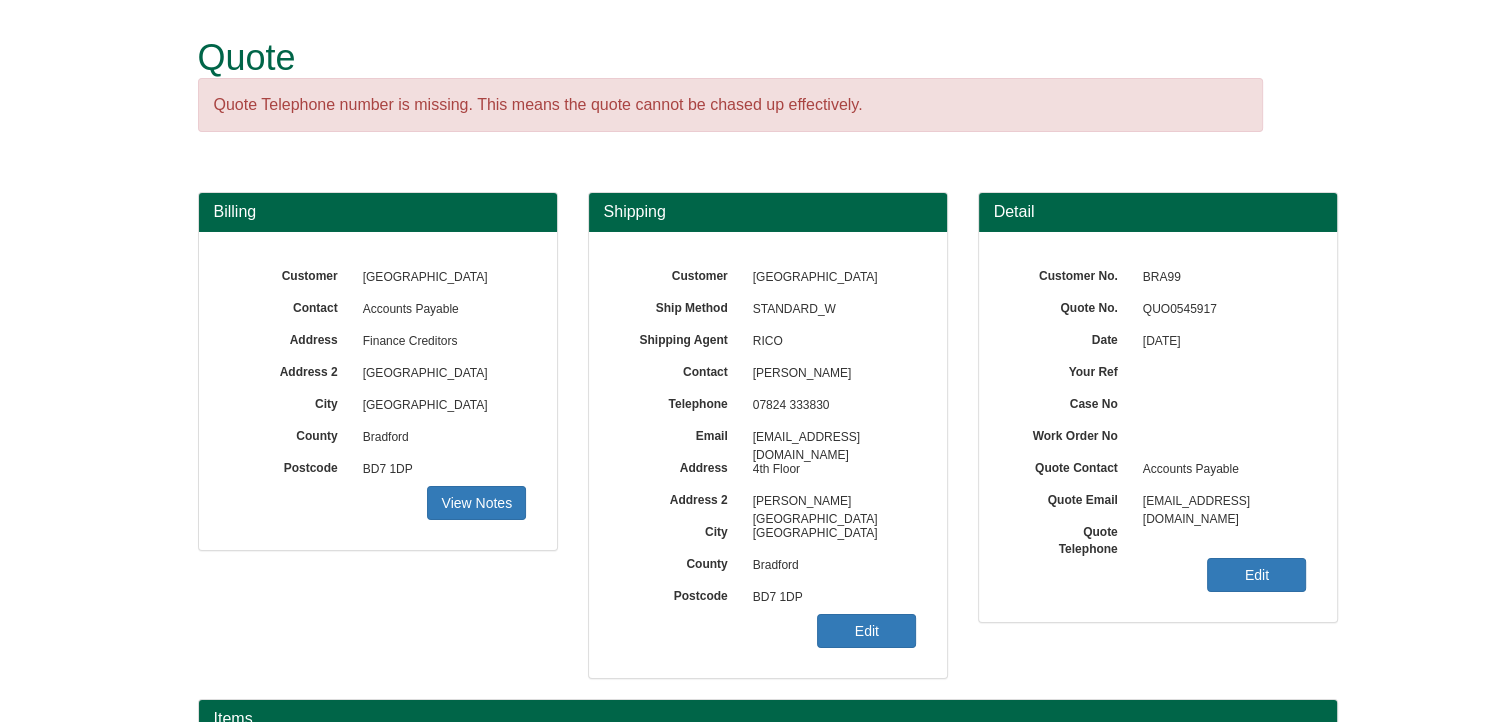 scroll, scrollTop: 328, scrollLeft: 0, axis: vertical 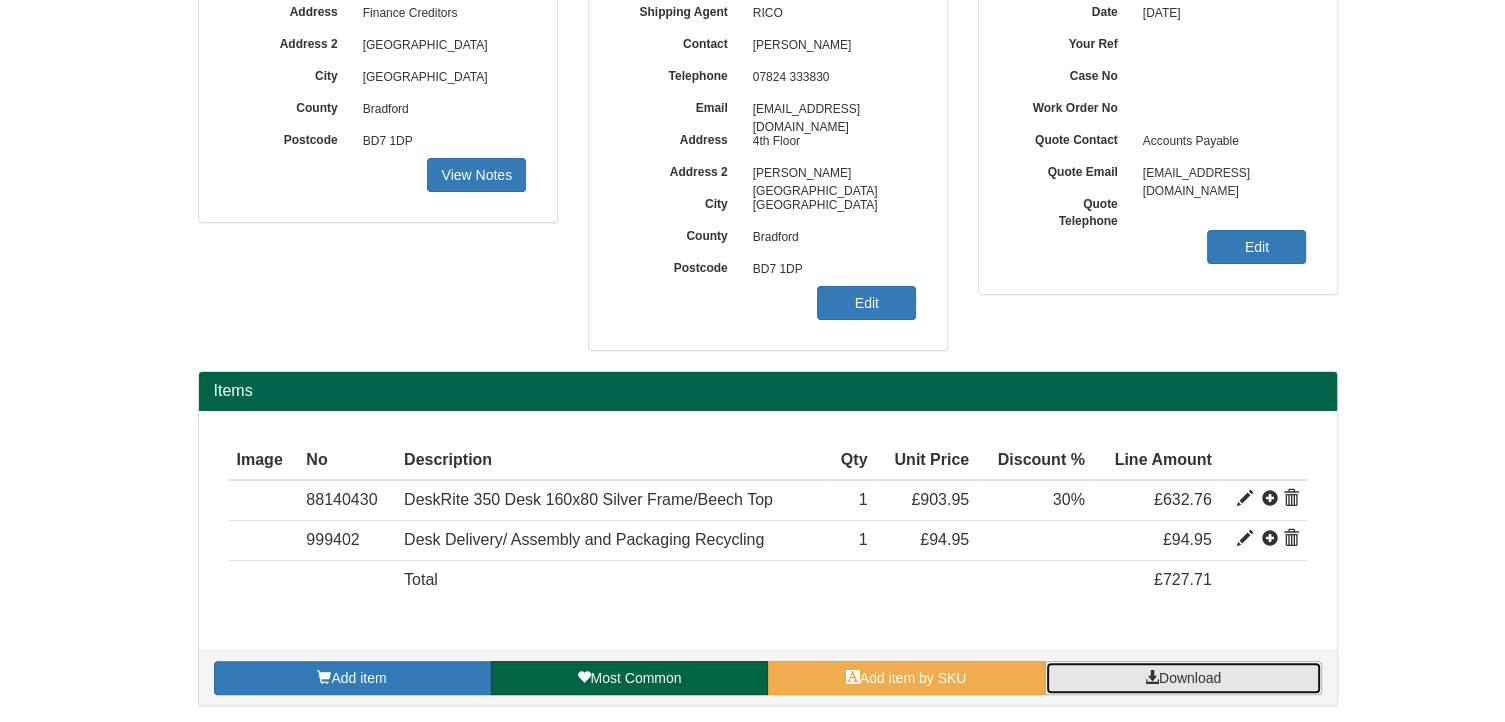 click on "Download" at bounding box center [1183, 678] 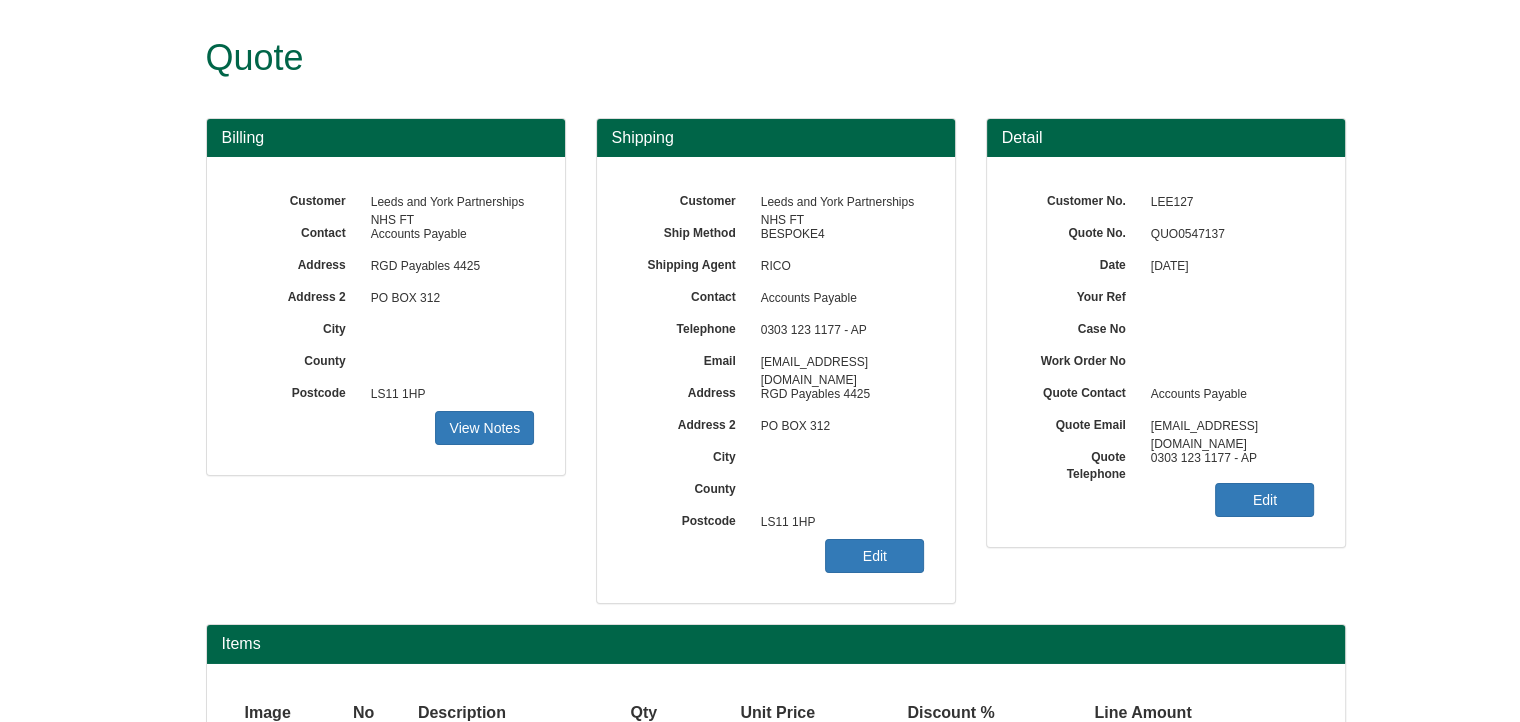 scroll, scrollTop: 175, scrollLeft: 0, axis: vertical 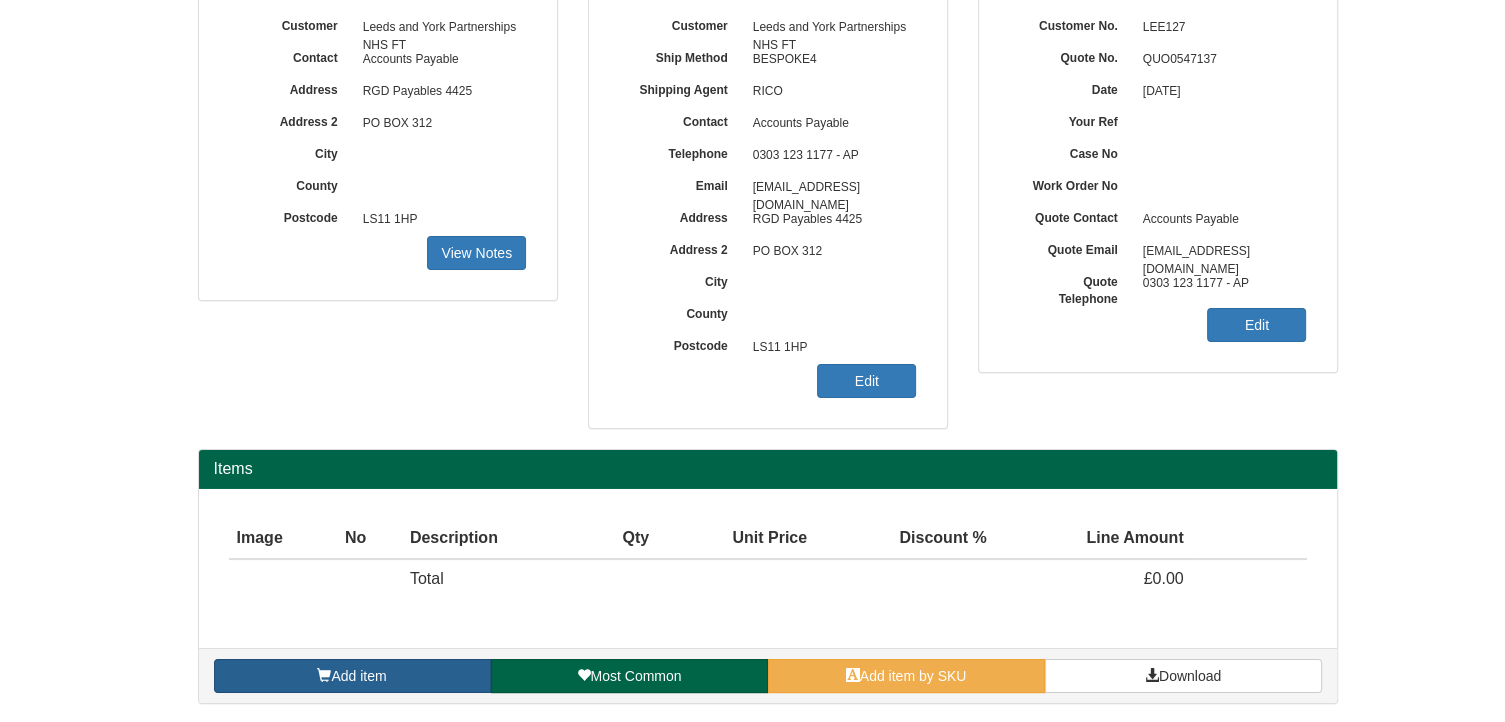 click on "Add item" at bounding box center (352, 676) 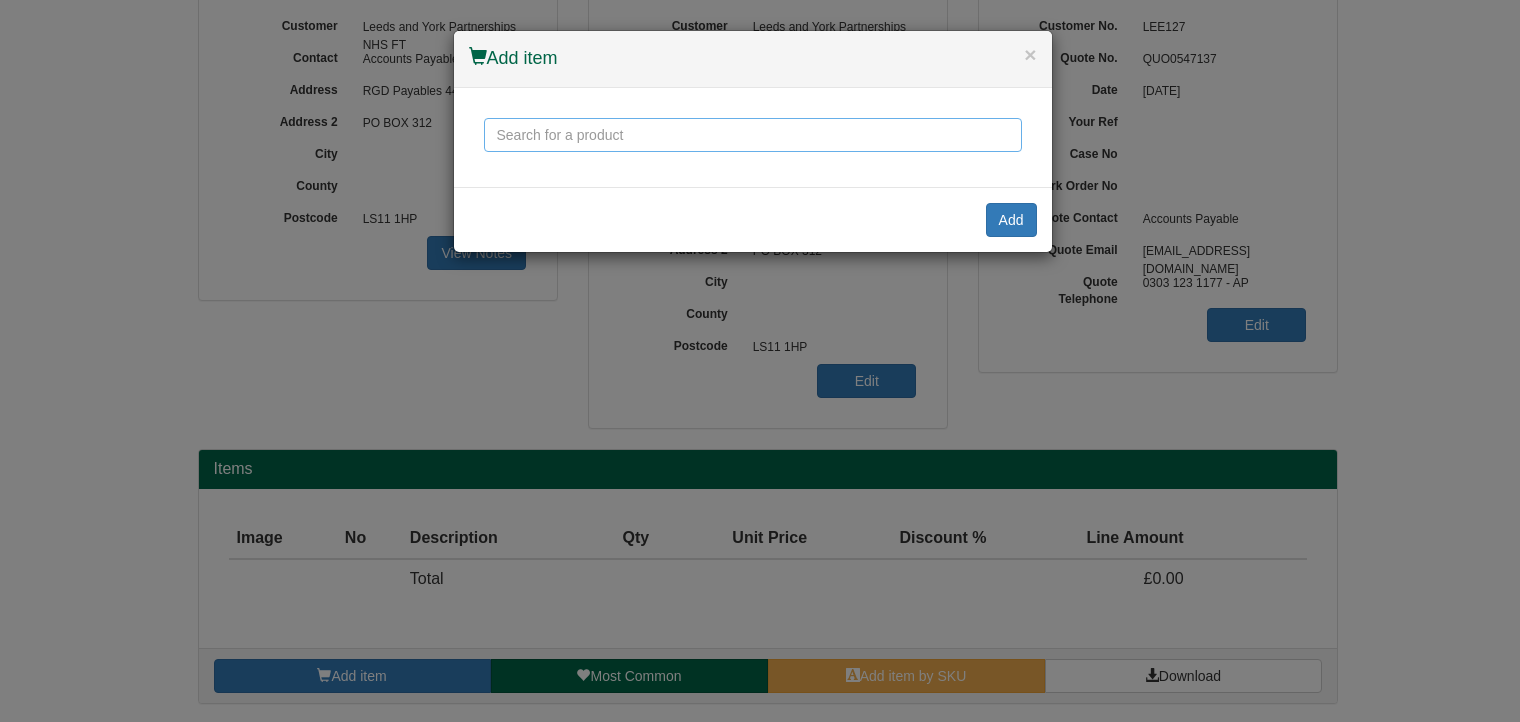 click at bounding box center [753, 135] 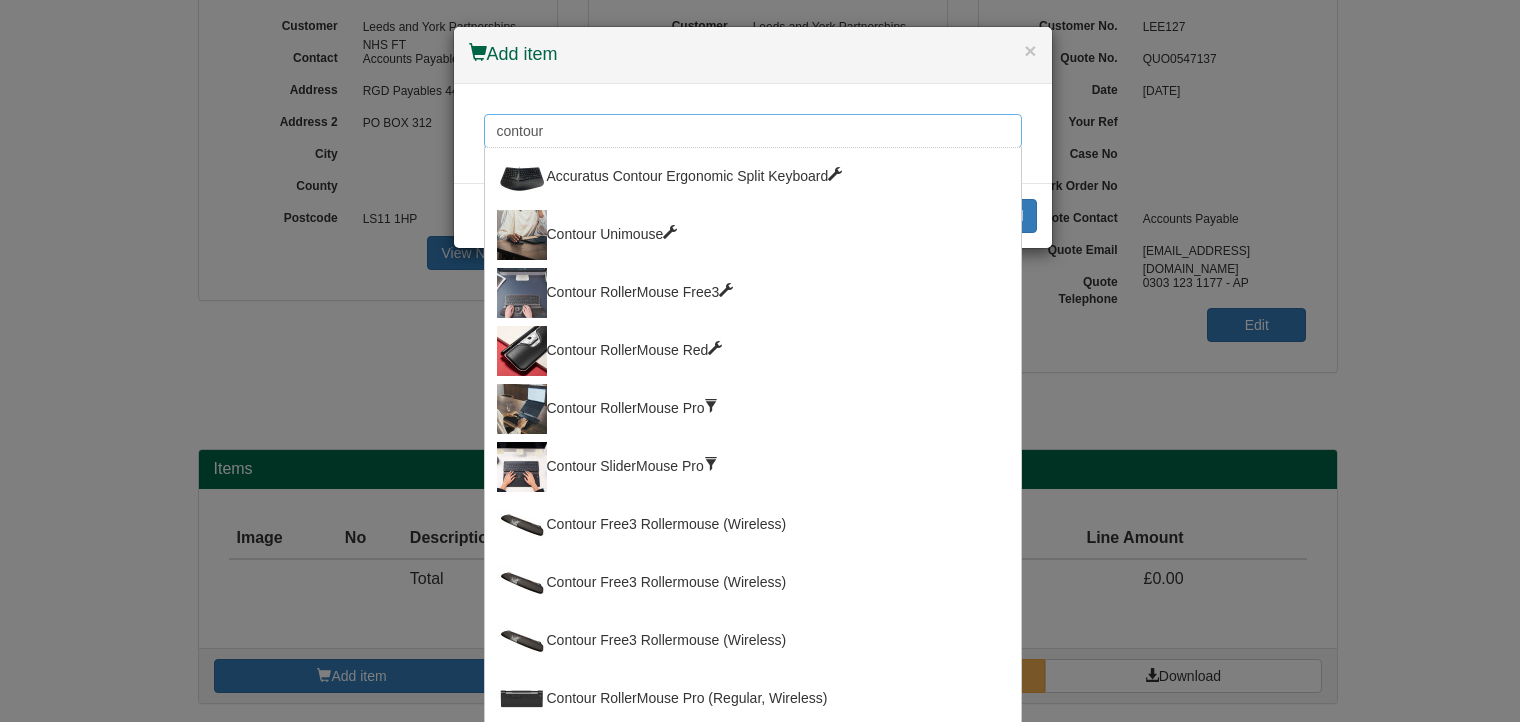 scroll, scrollTop: 0, scrollLeft: 0, axis: both 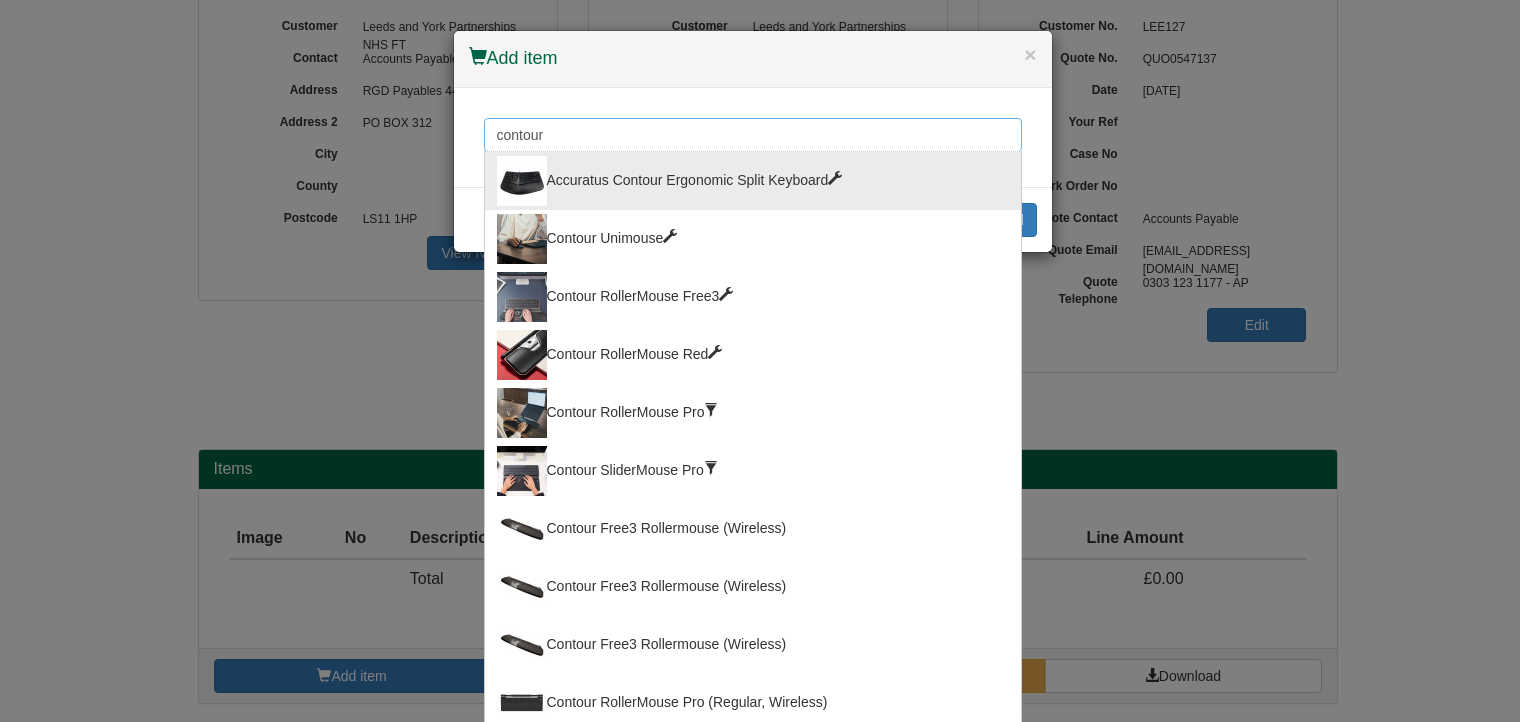 click on "contour" at bounding box center [753, 135] 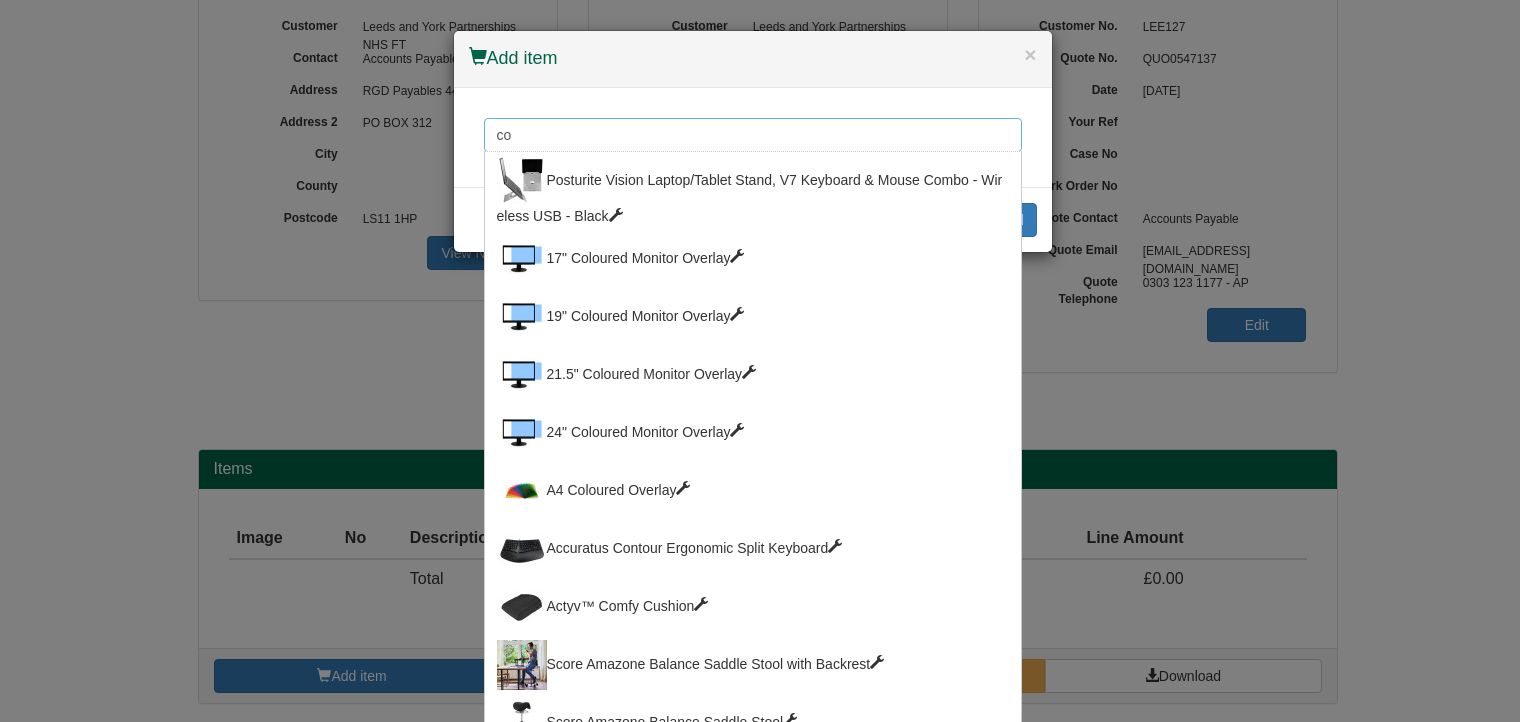 type on "c" 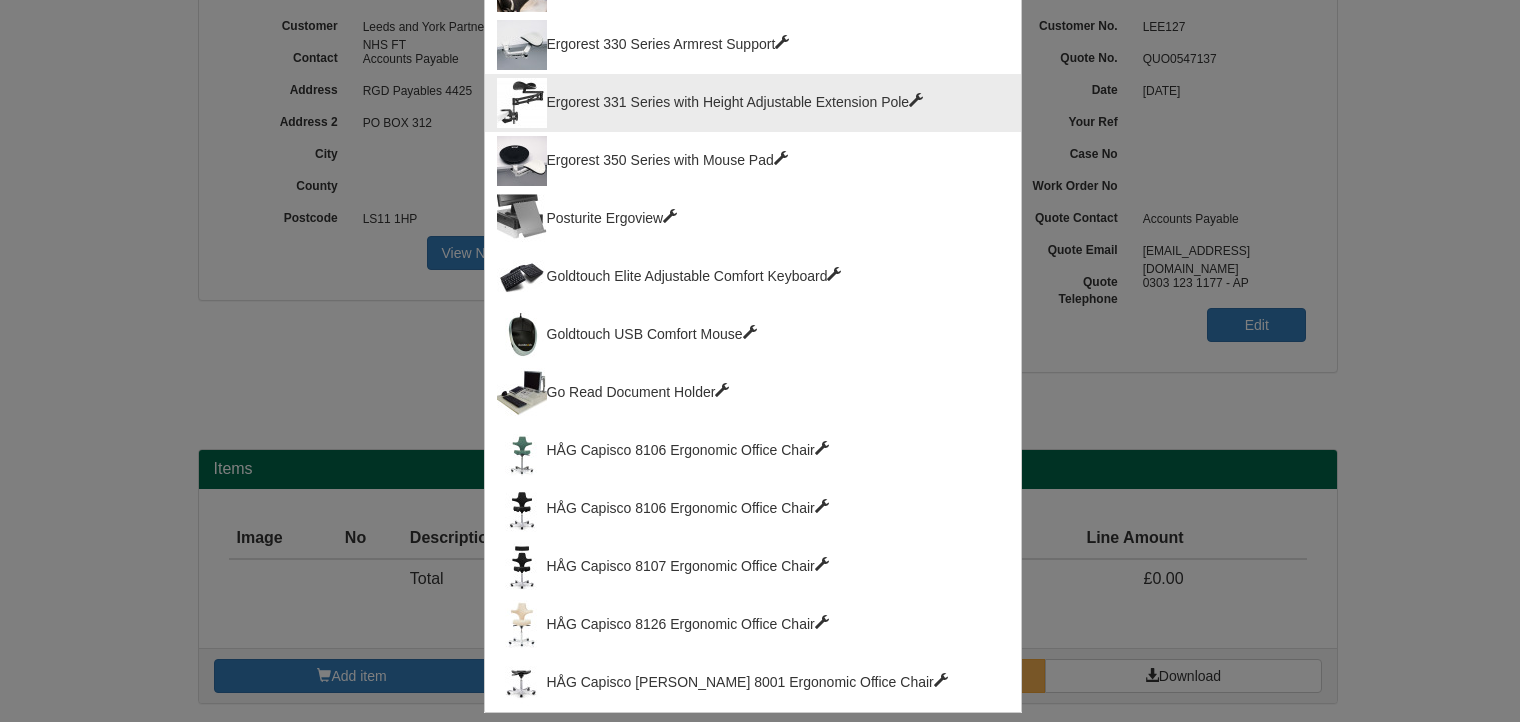 scroll, scrollTop: 621, scrollLeft: 0, axis: vertical 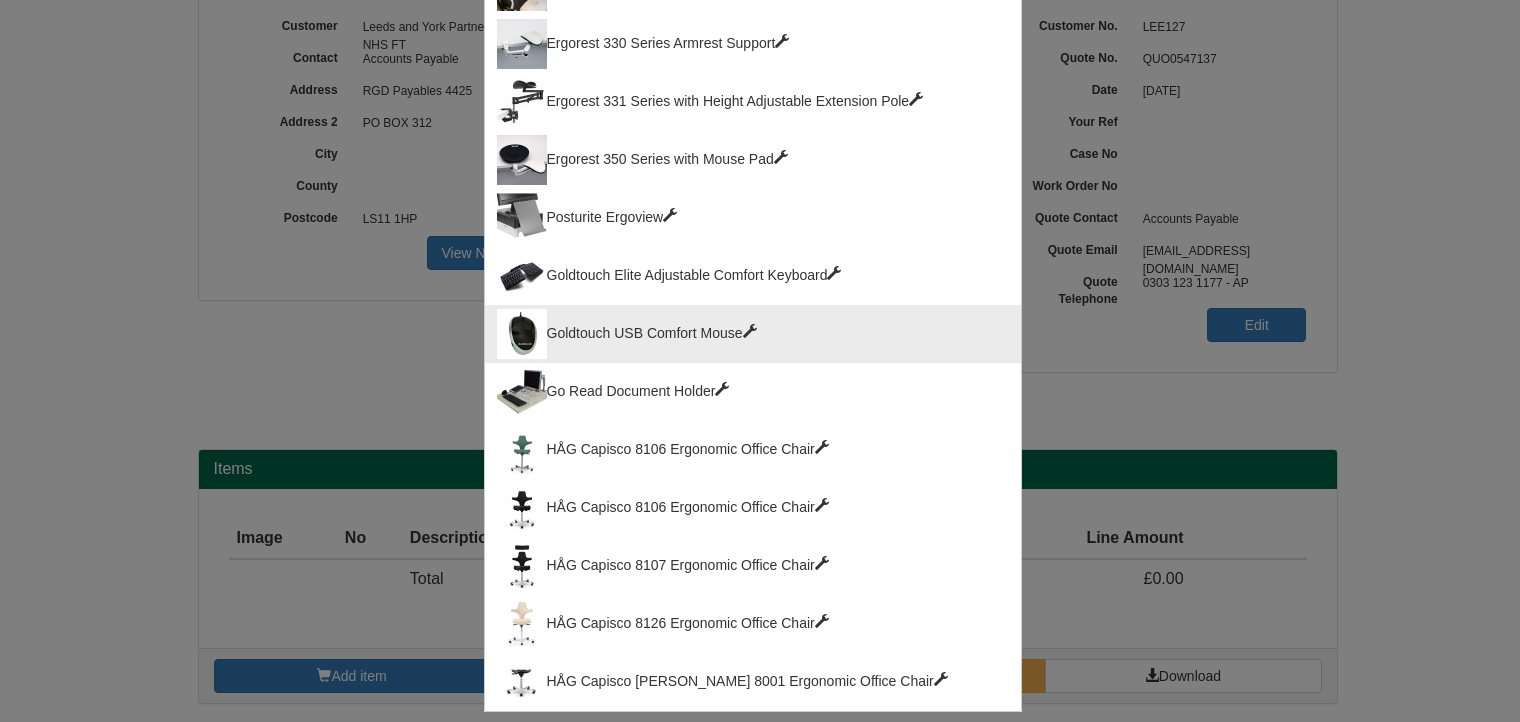 type on "go" 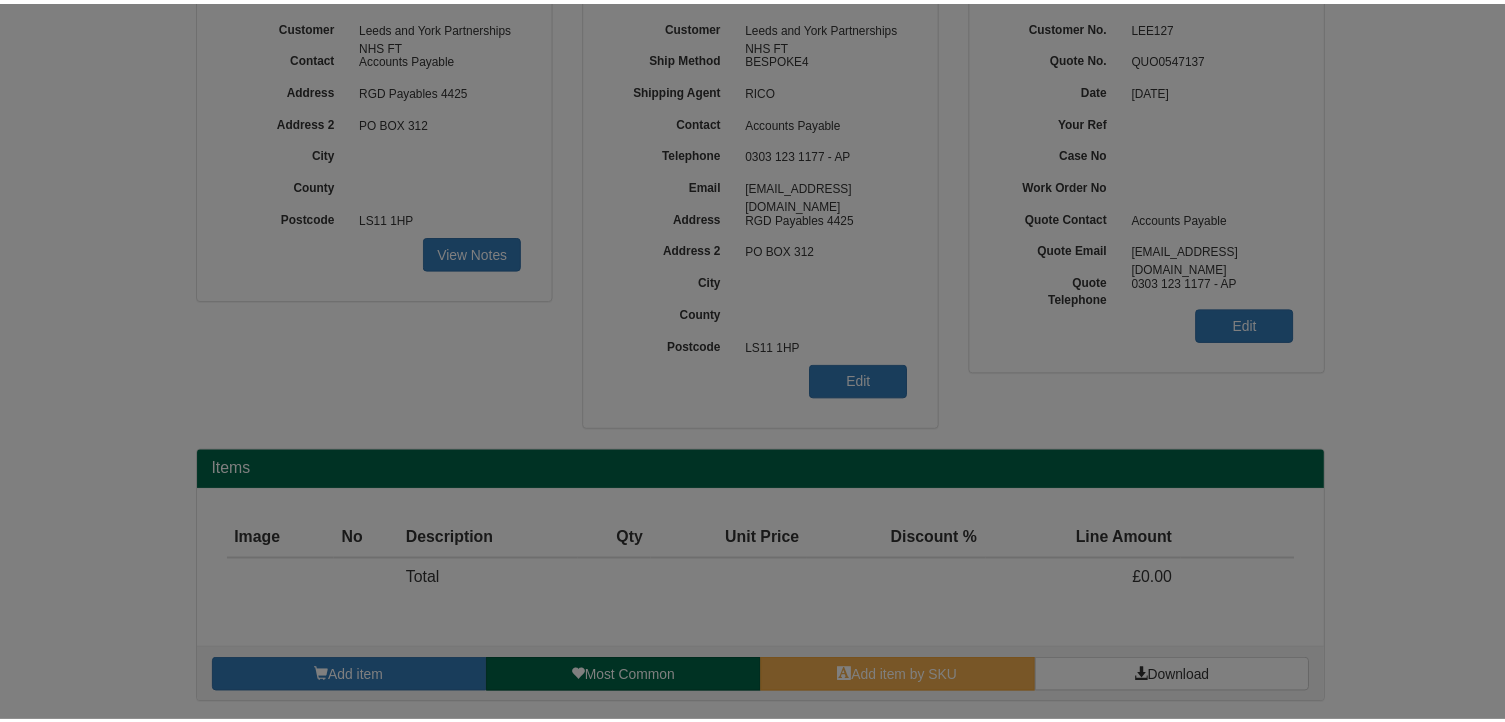 scroll, scrollTop: 0, scrollLeft: 0, axis: both 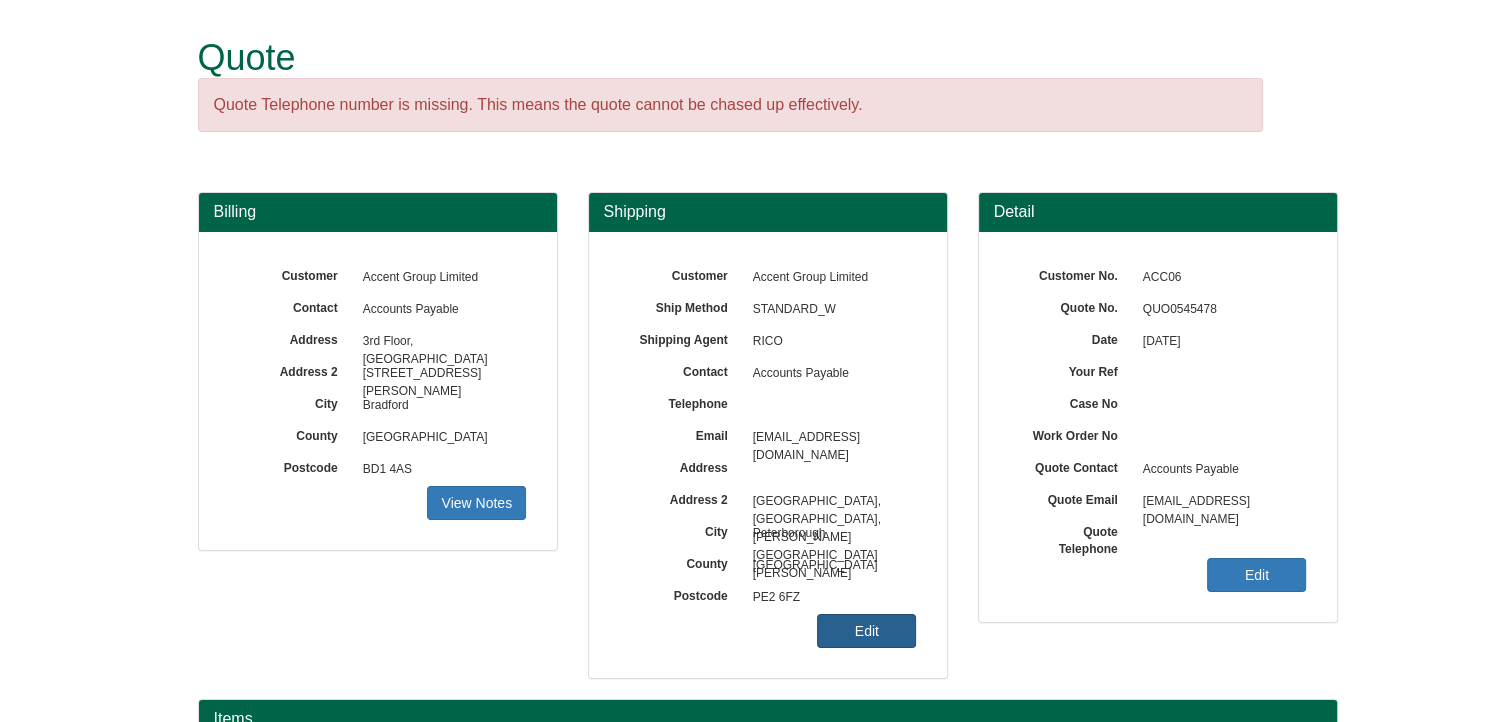 click on "Edit" at bounding box center (866, 631) 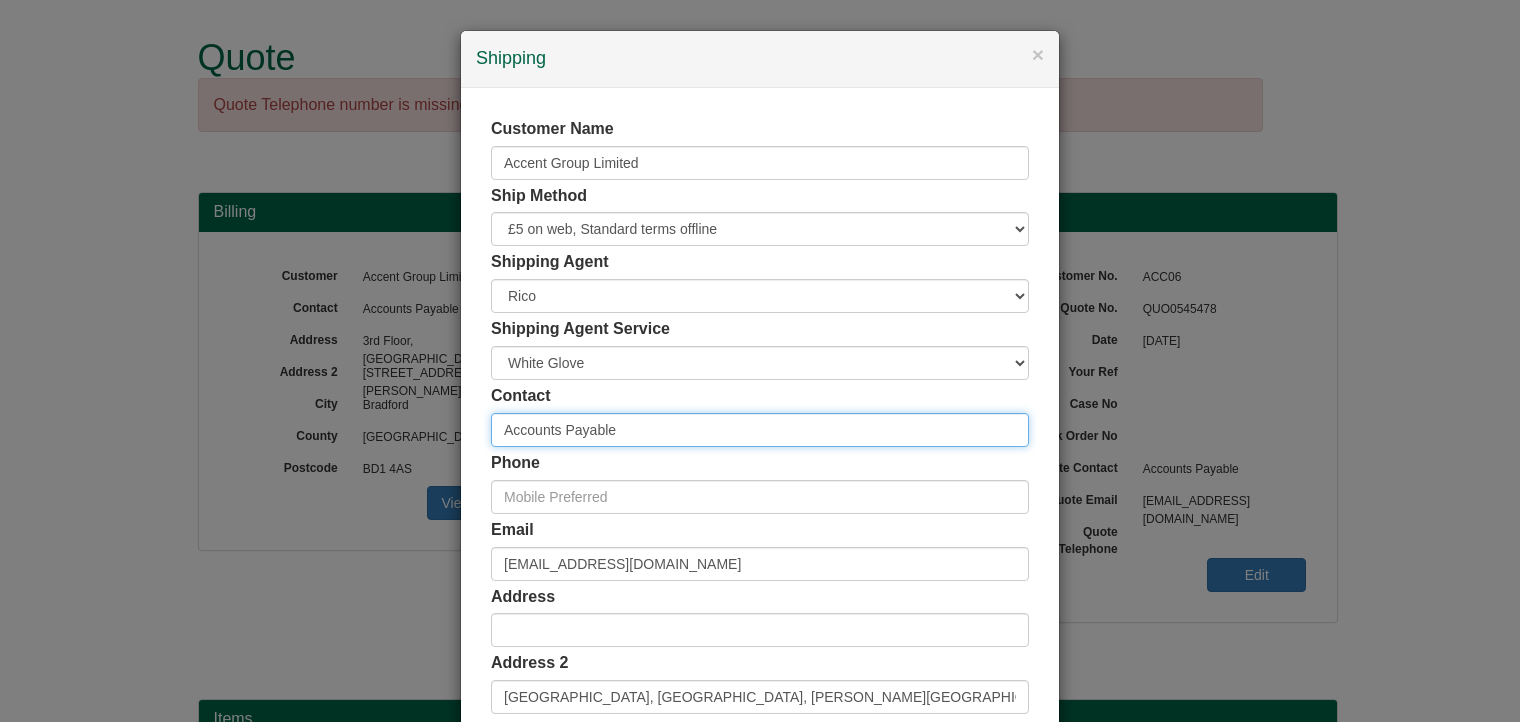 drag, startPoint x: 653, startPoint y: 427, endPoint x: 433, endPoint y: 415, distance: 220.32703 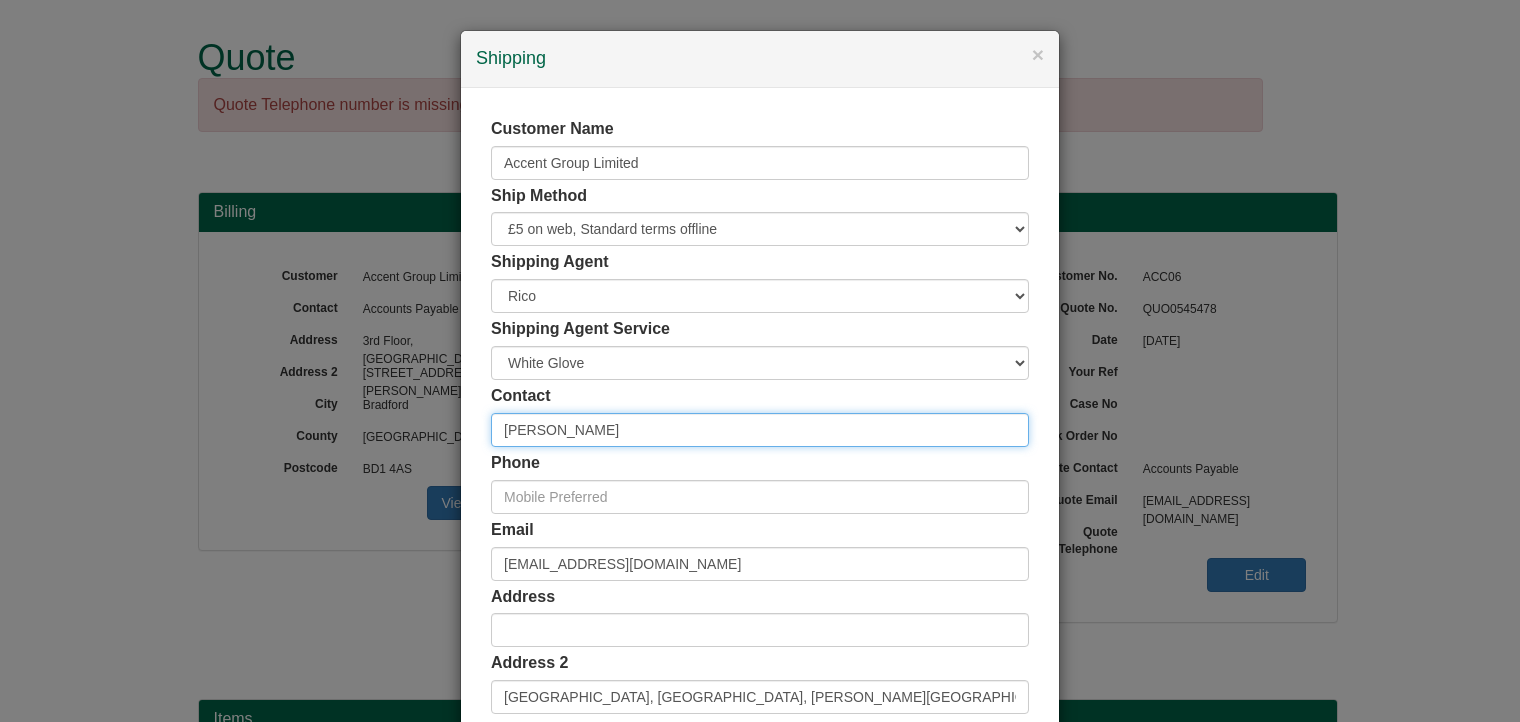 type on "[PERSON_NAME]" 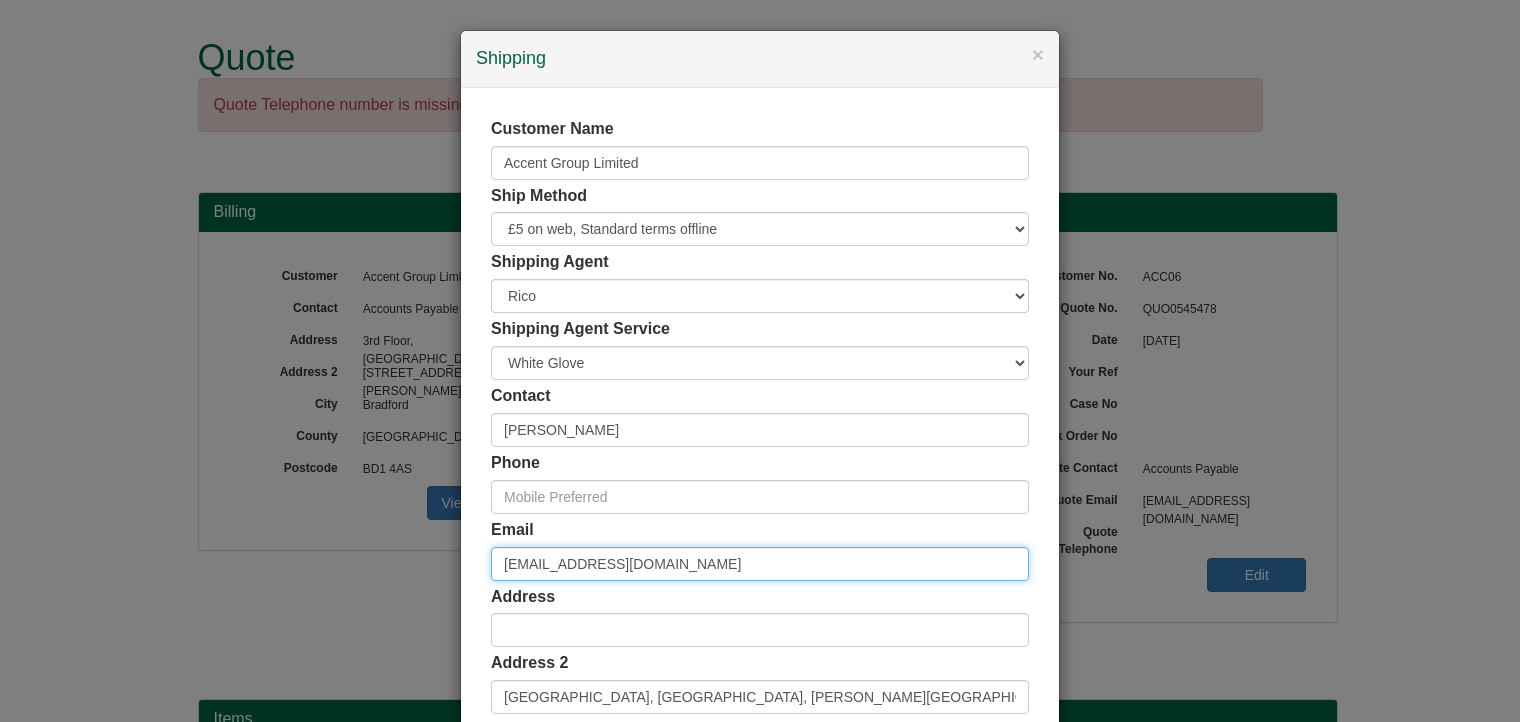 drag, startPoint x: 806, startPoint y: 567, endPoint x: 401, endPoint y: 558, distance: 405.09998 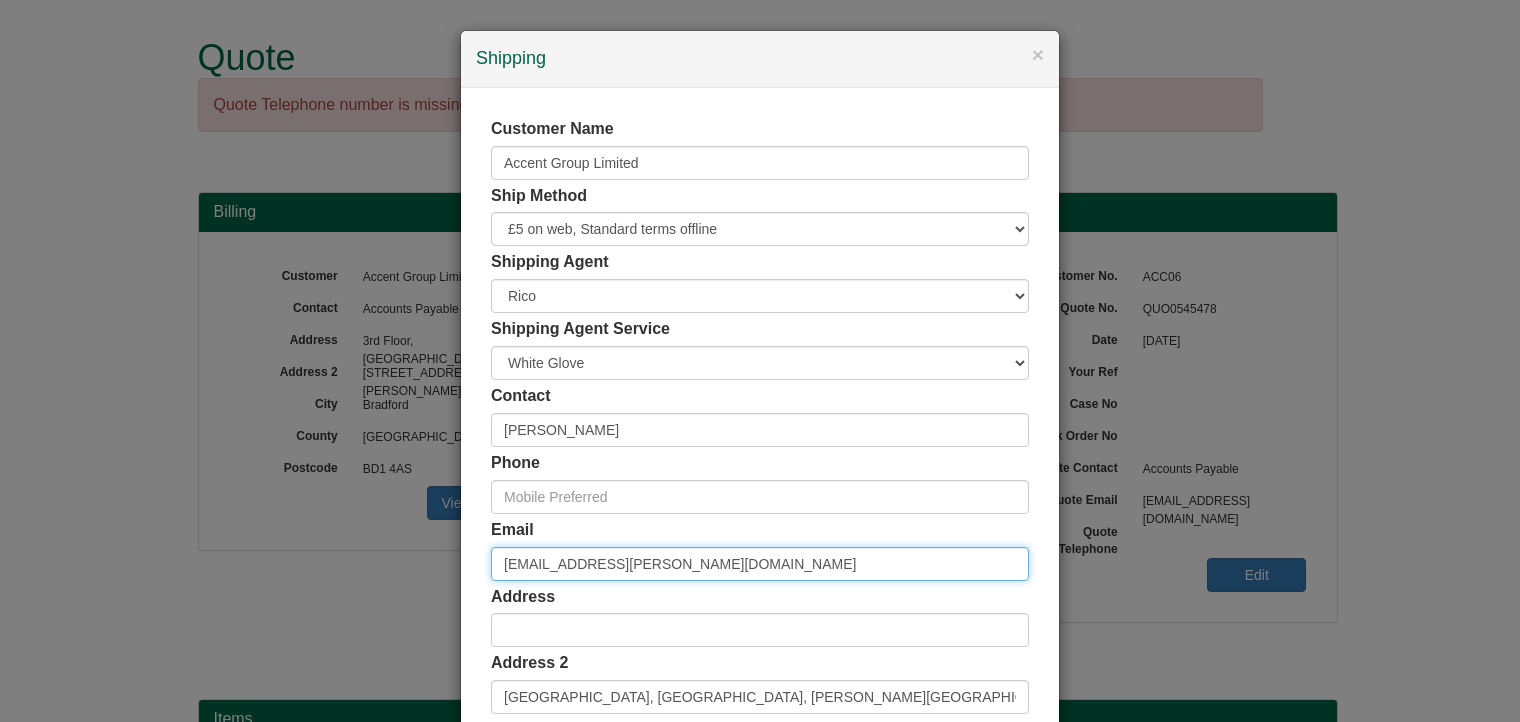 scroll, scrollTop: 384, scrollLeft: 0, axis: vertical 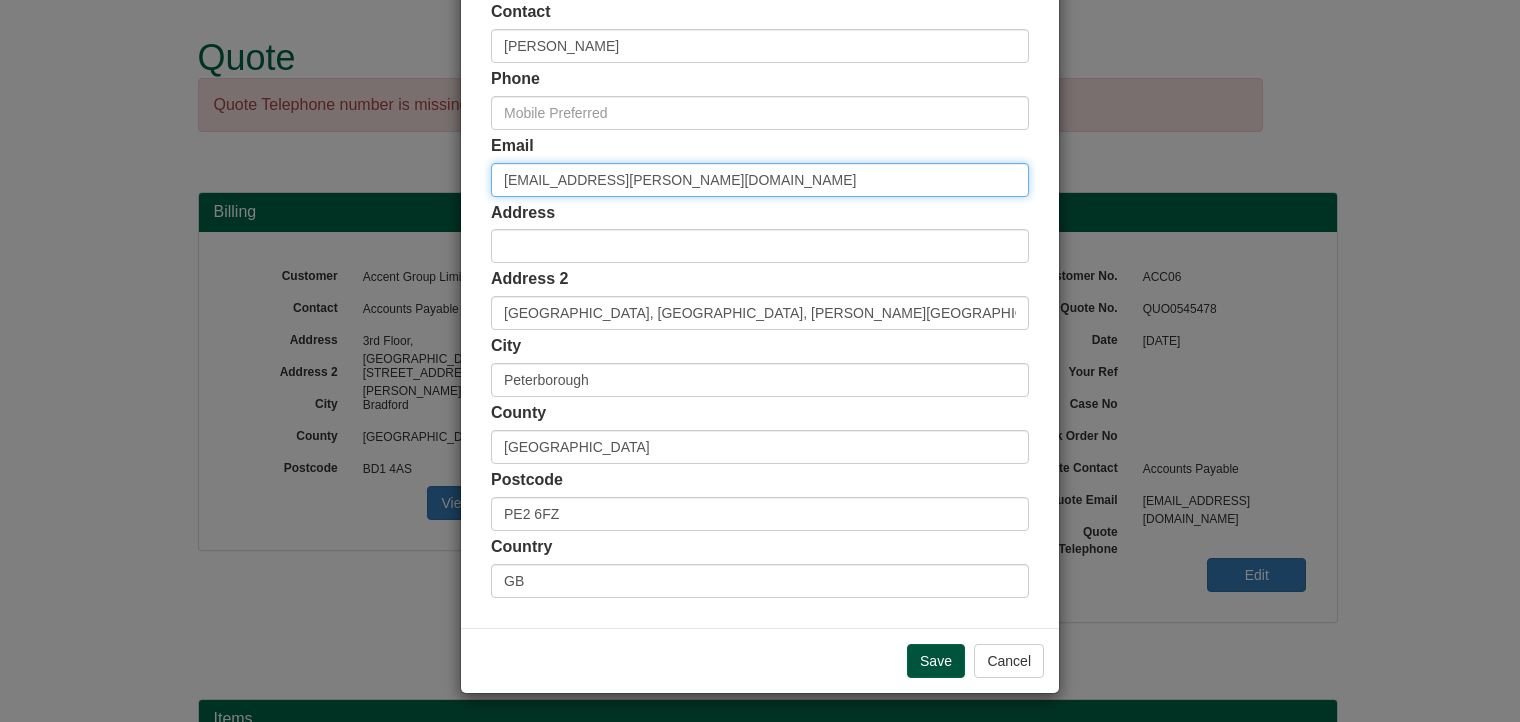 type on "rachael.sargeant@accentgroup.org" 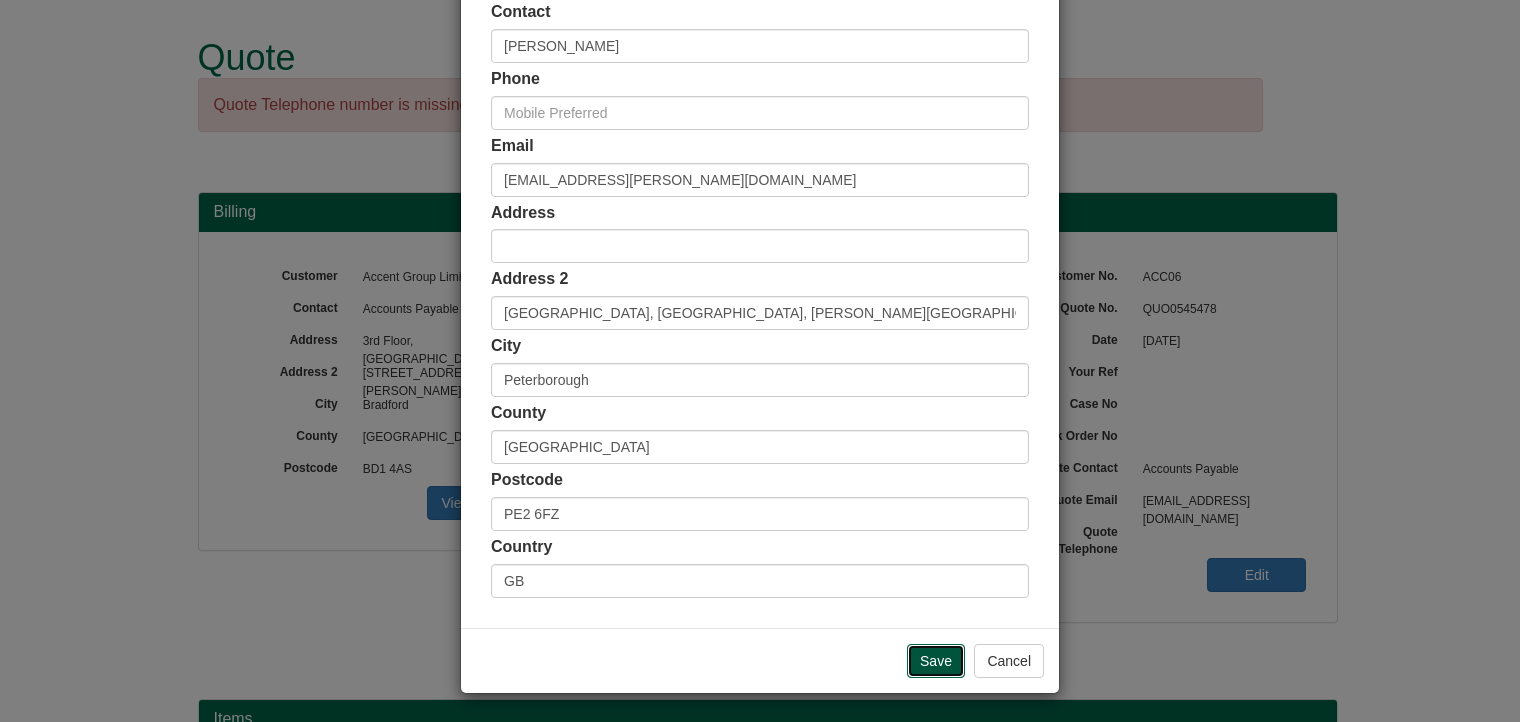 click on "Save" at bounding box center (936, 661) 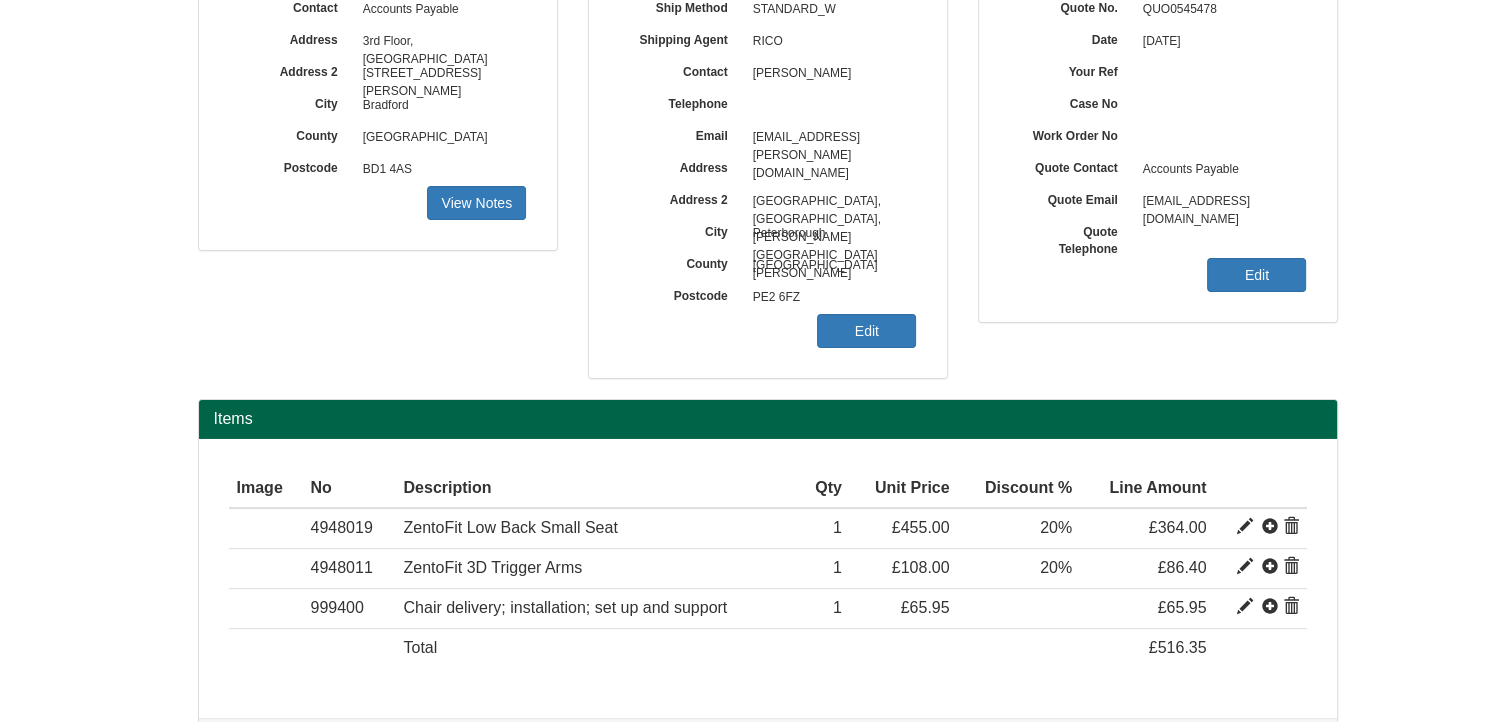 scroll, scrollTop: 368, scrollLeft: 0, axis: vertical 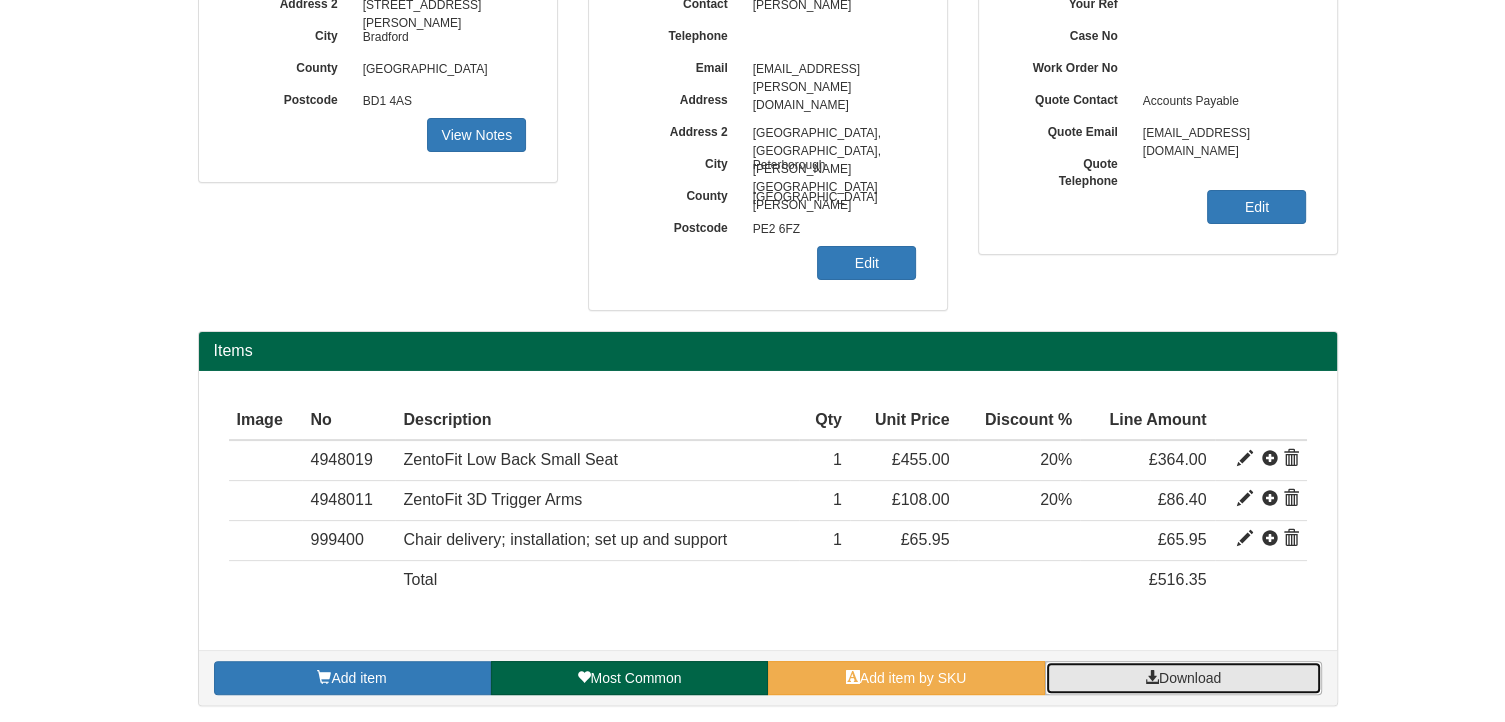 click on "Download" at bounding box center (1183, 678) 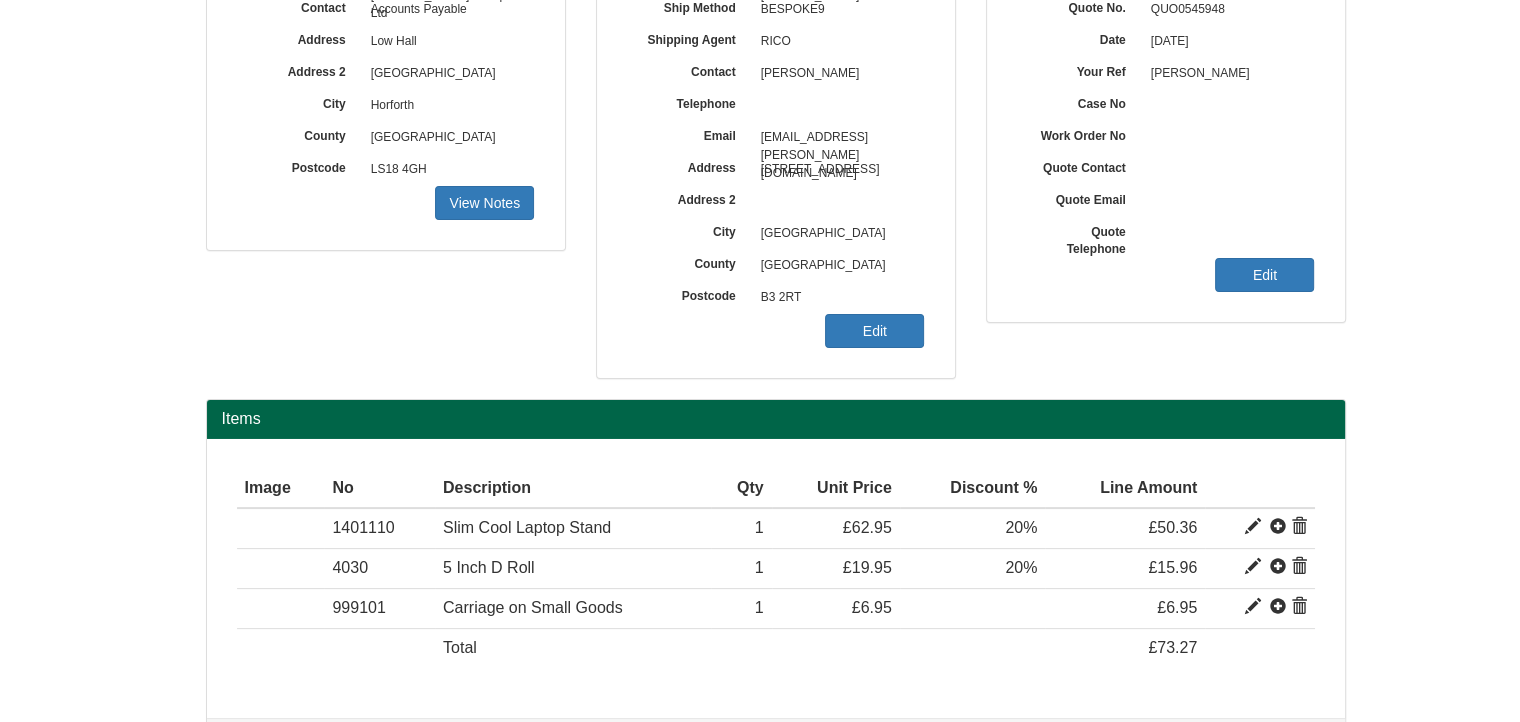 scroll, scrollTop: 200, scrollLeft: 0, axis: vertical 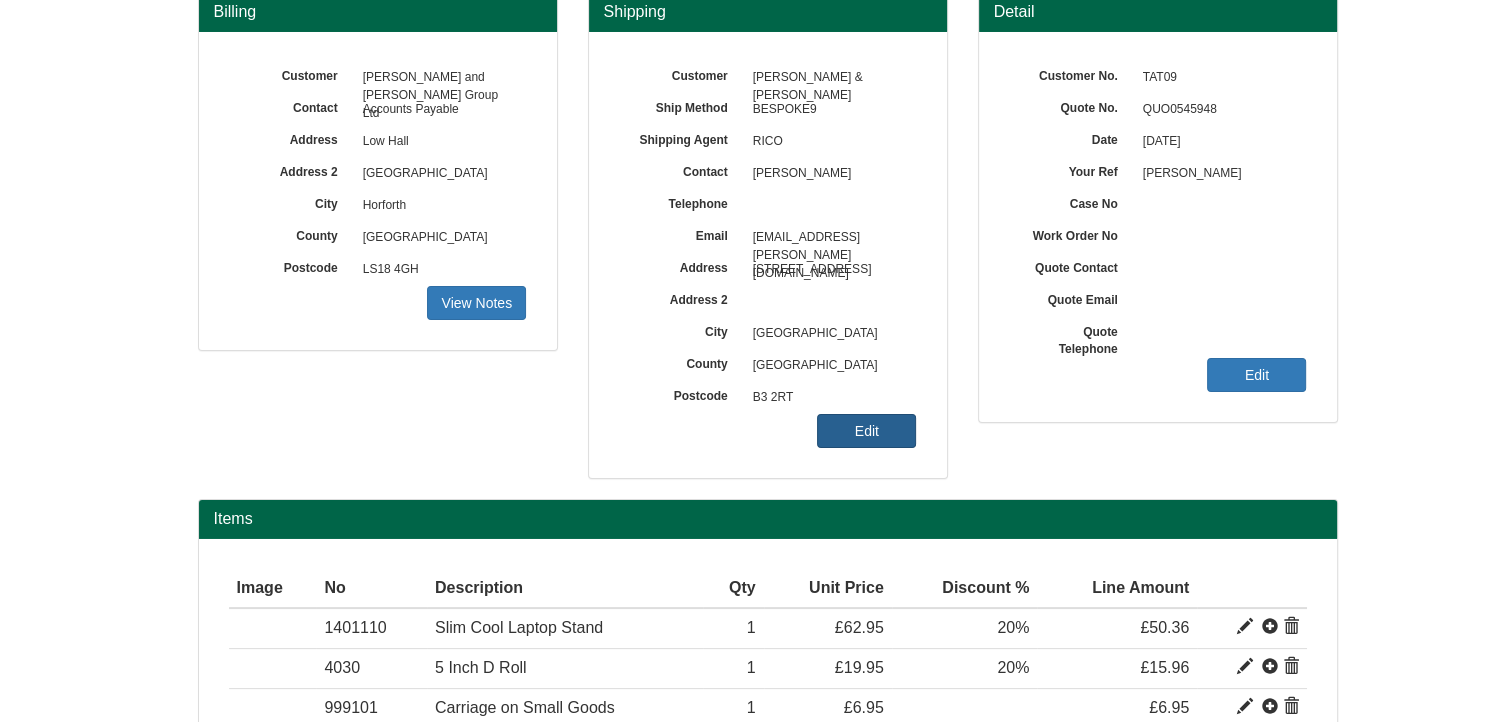 click on "Edit" at bounding box center (866, 431) 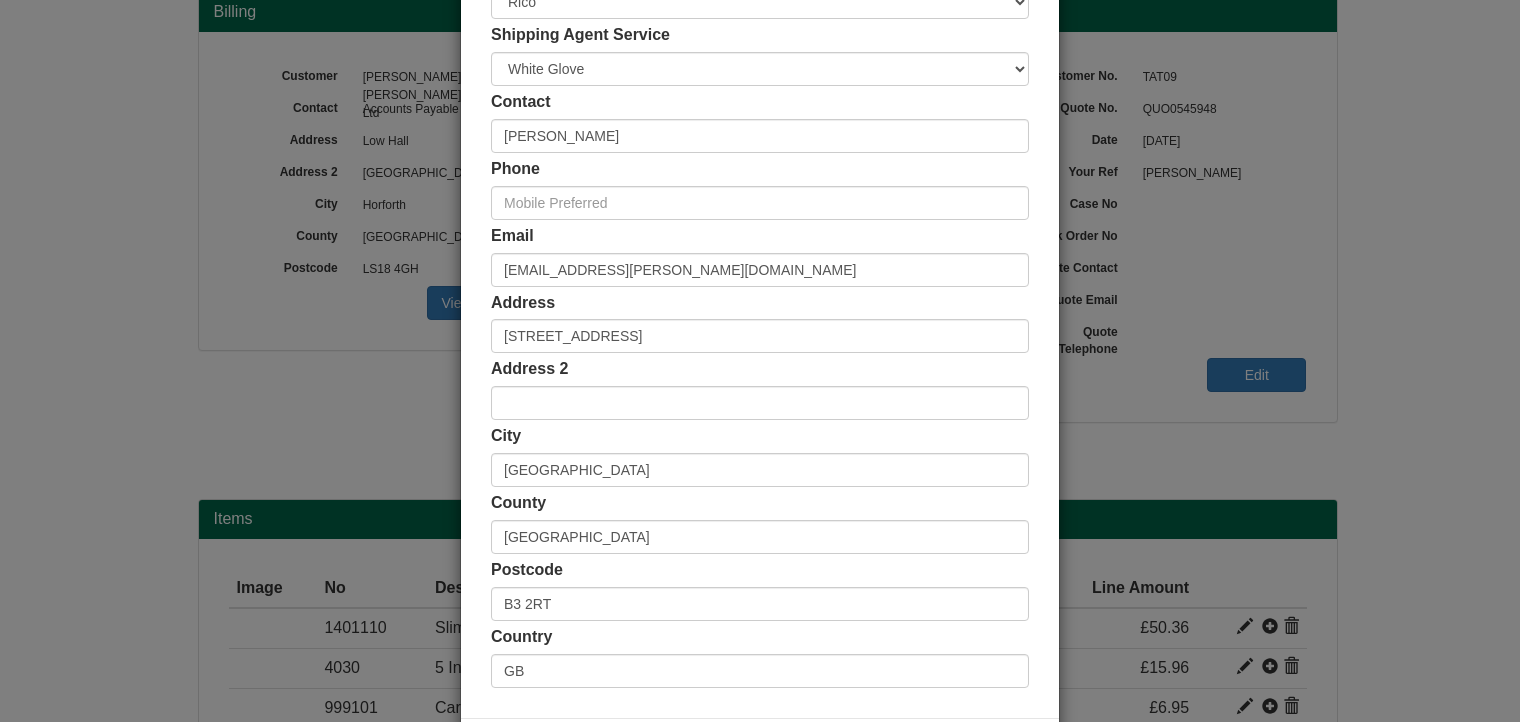 scroll, scrollTop: 384, scrollLeft: 0, axis: vertical 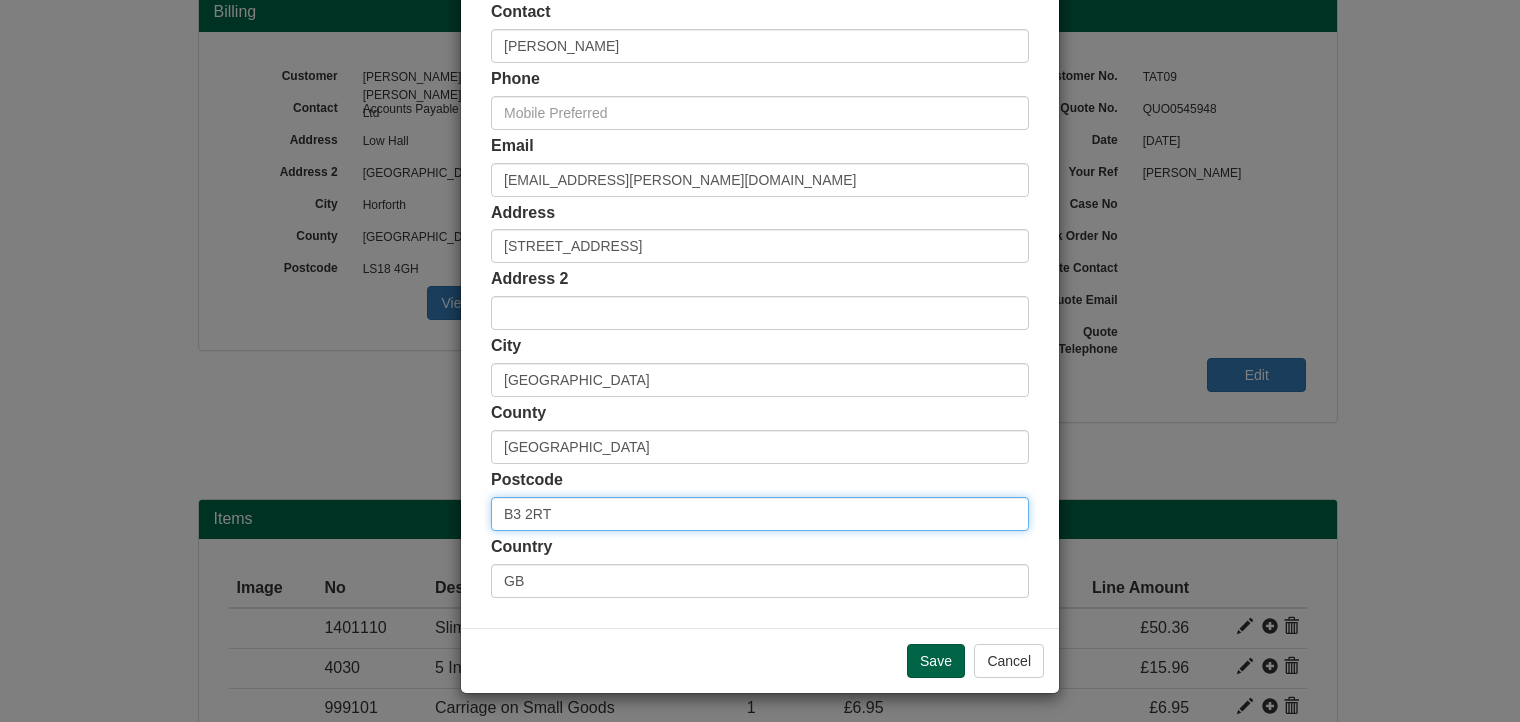 drag, startPoint x: 594, startPoint y: 511, endPoint x: 408, endPoint y: 508, distance: 186.02419 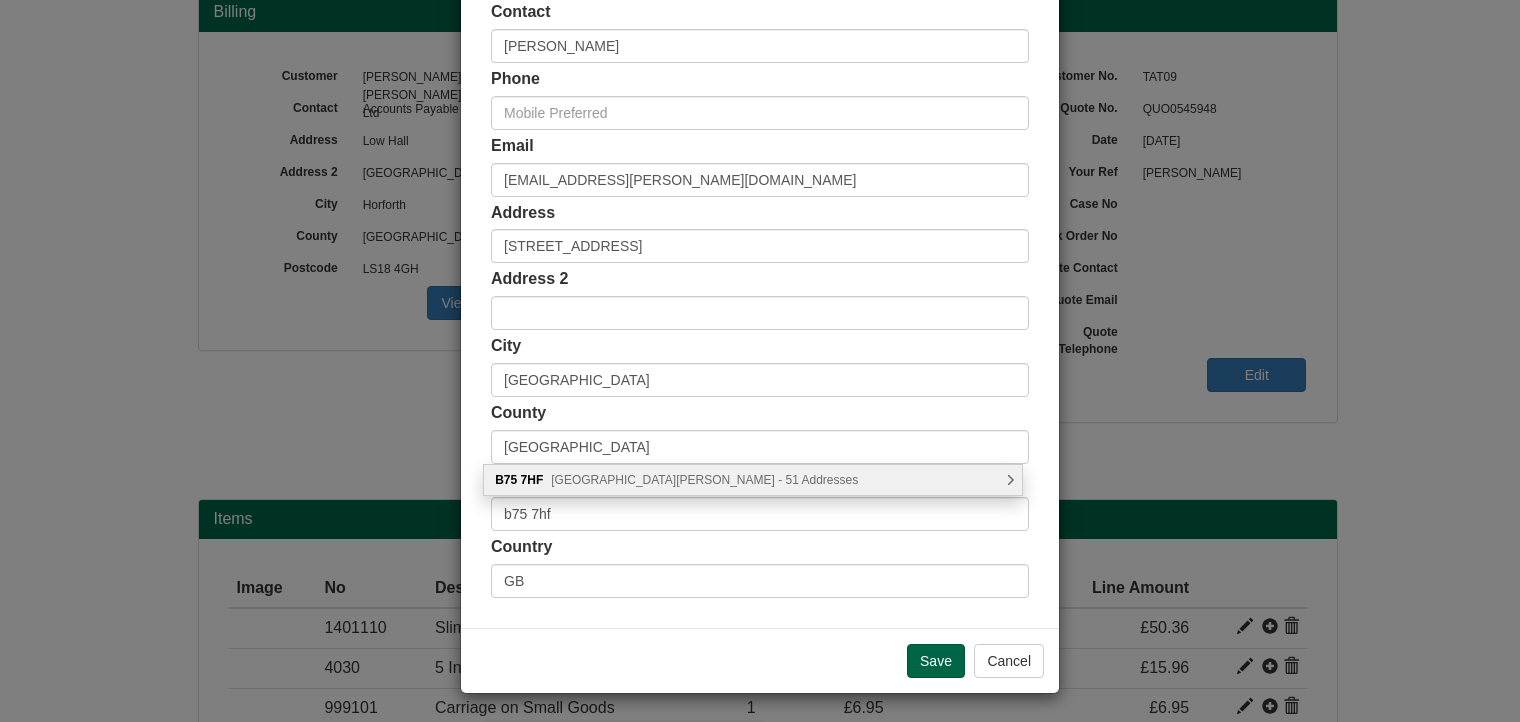 click on "Saracen Drive, Sutton Coldfield - 51 Addresses" at bounding box center (704, 480) 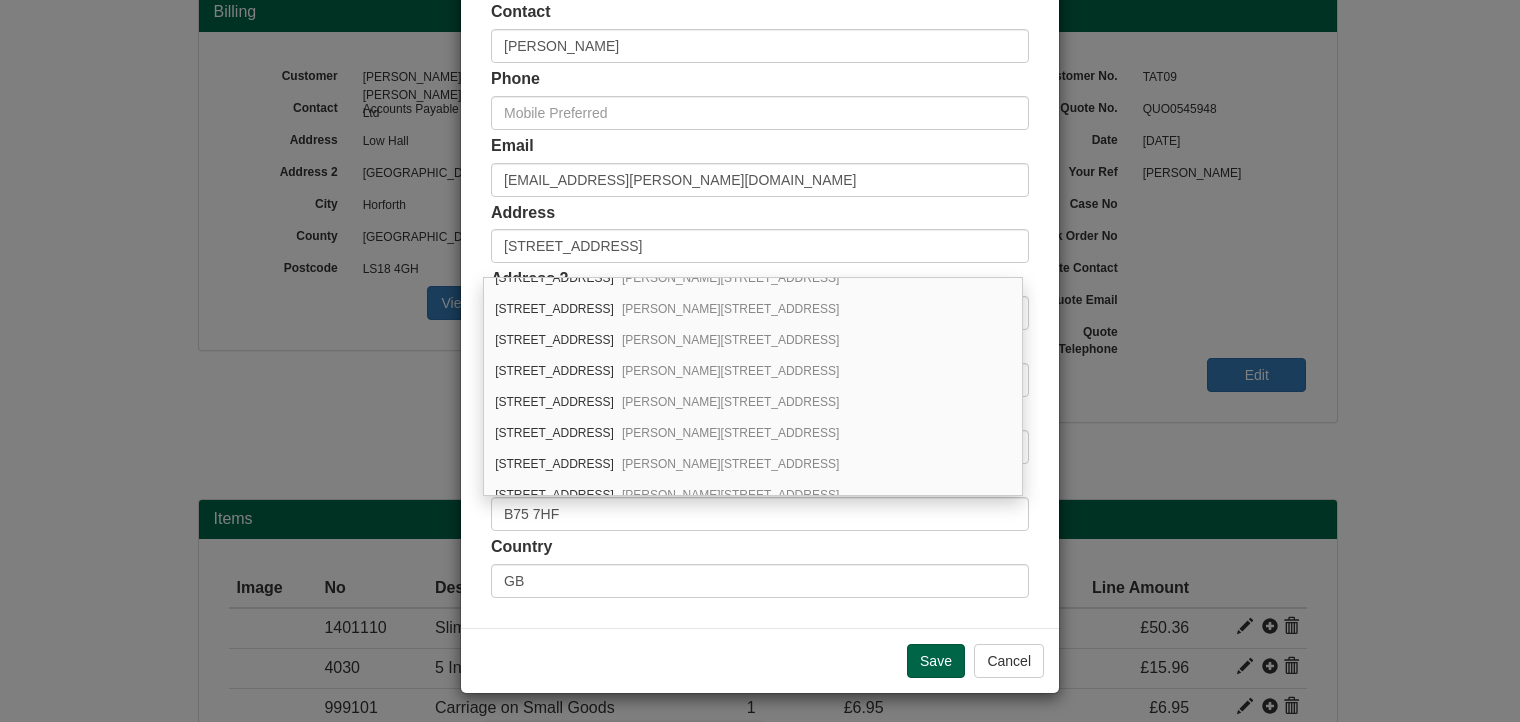 scroll, scrollTop: 1343, scrollLeft: 0, axis: vertical 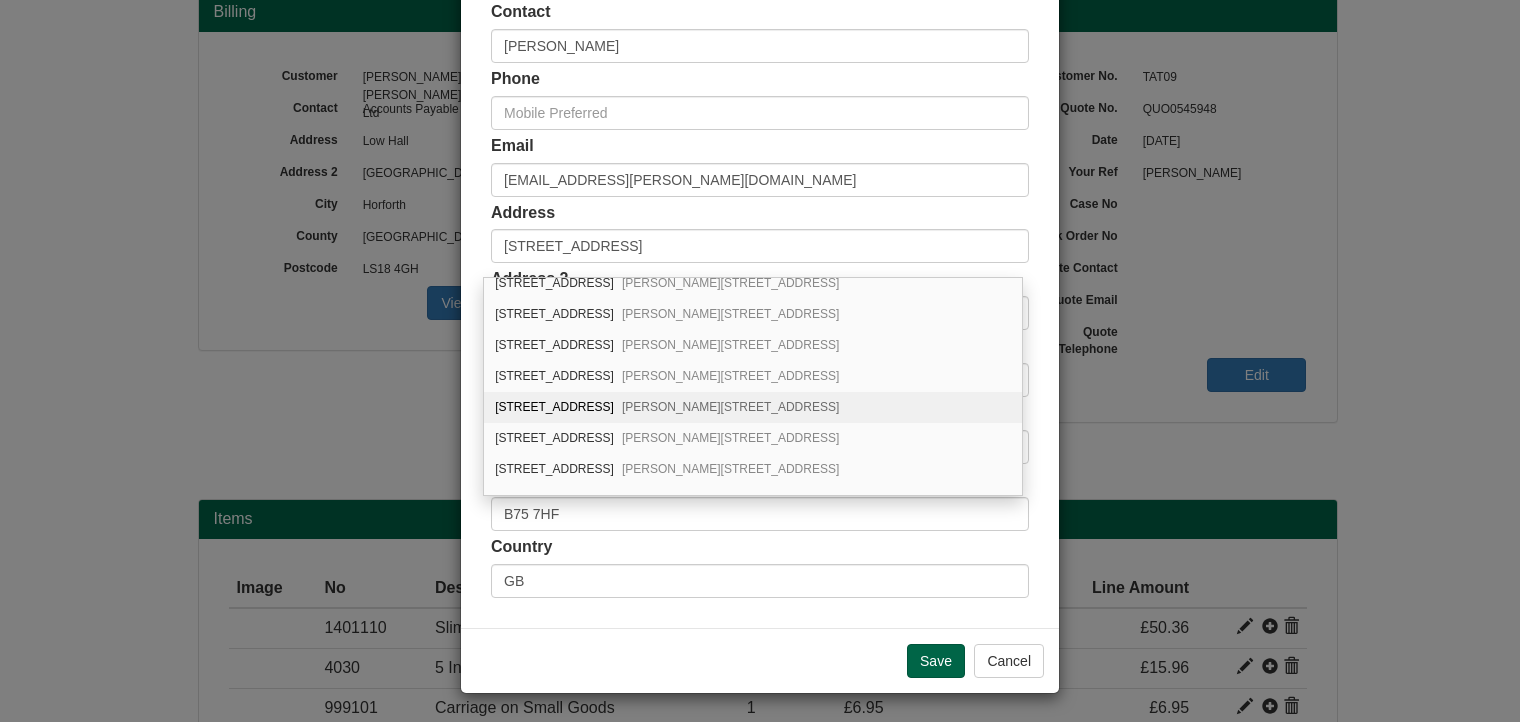 click on "Sutton Coldfield, B75 7HF" at bounding box center (730, 407) 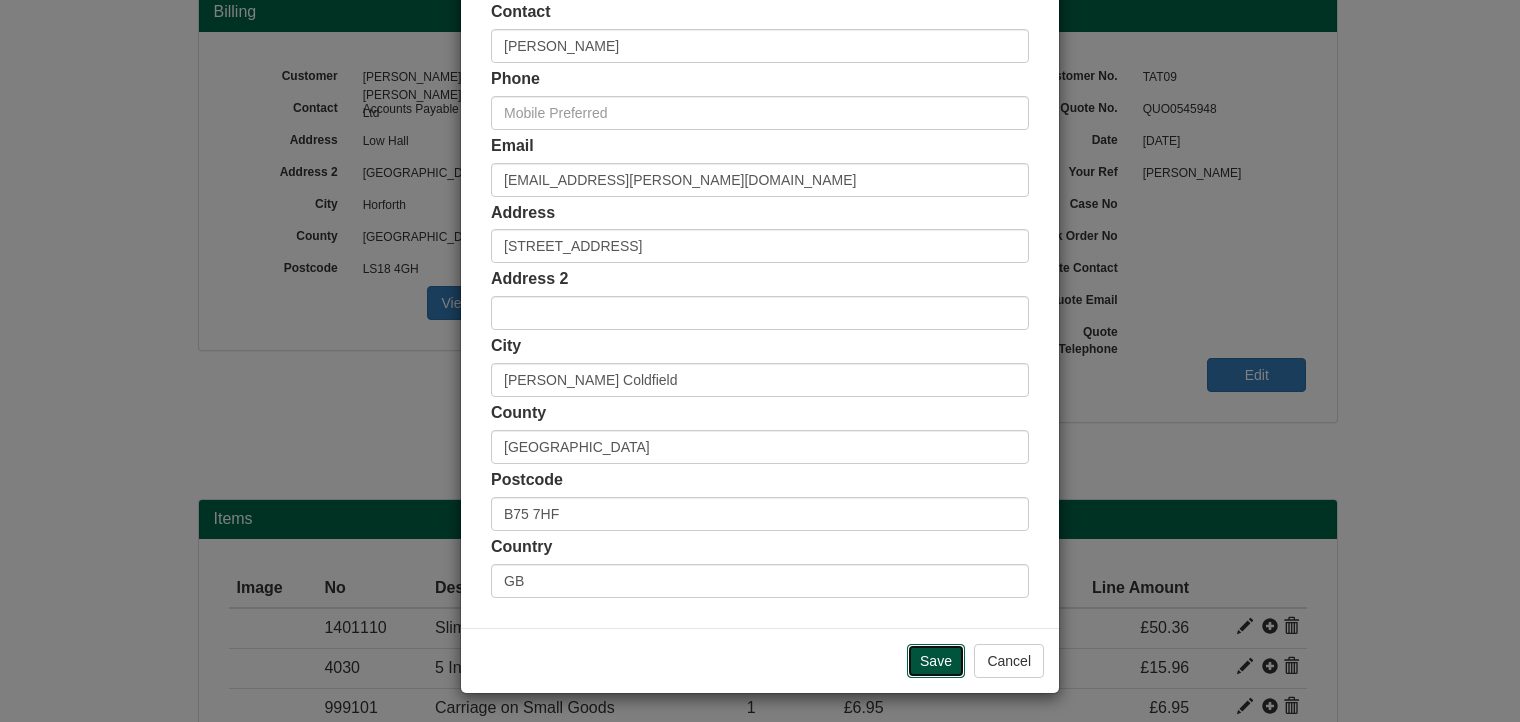 click on "Save" at bounding box center [936, 661] 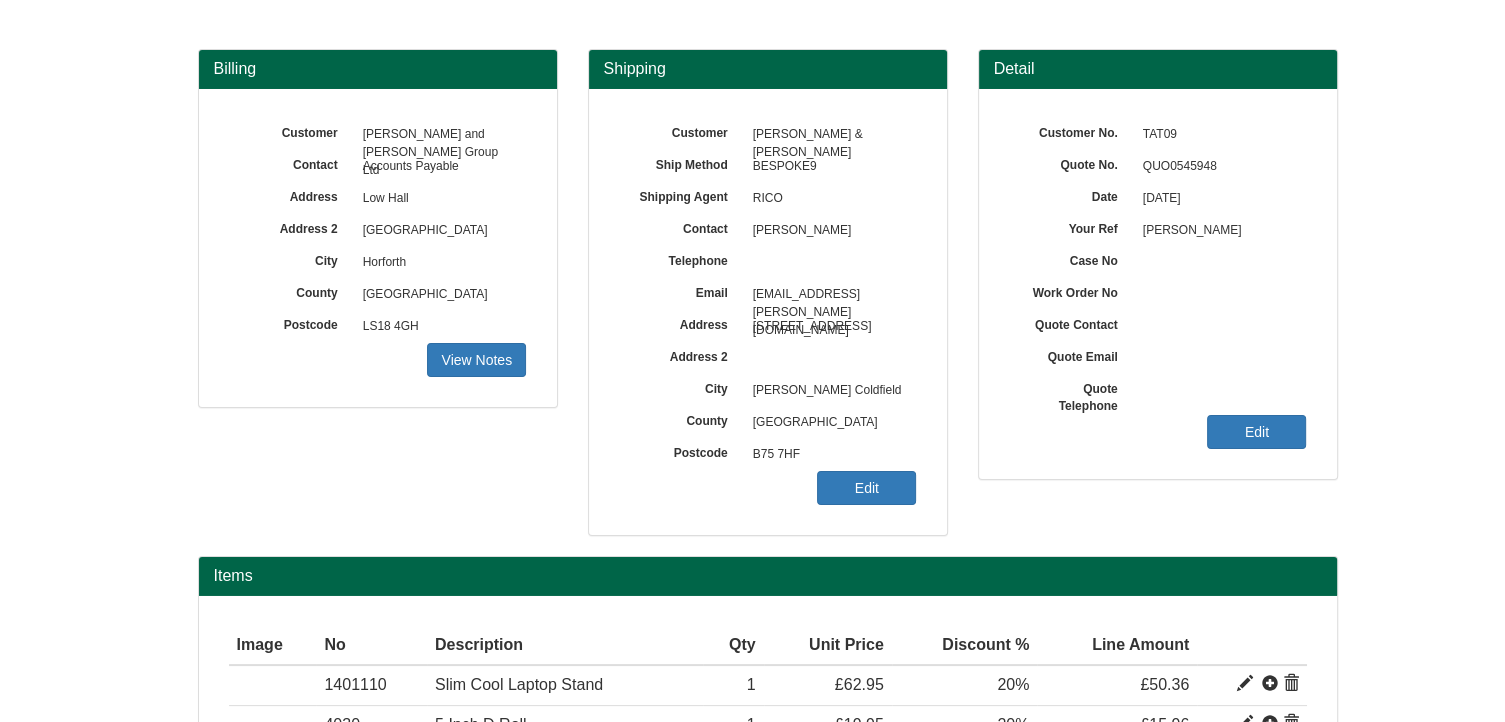 scroll, scrollTop: 368, scrollLeft: 0, axis: vertical 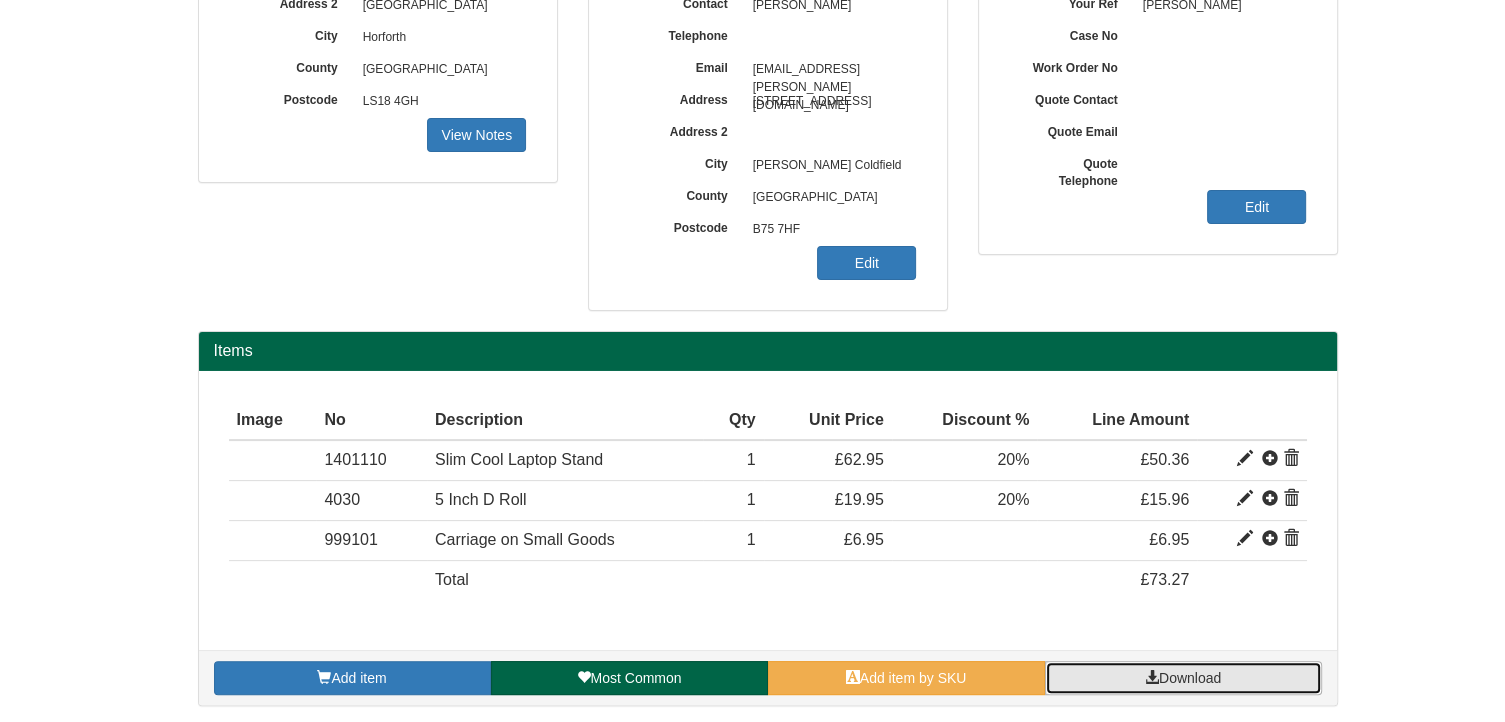 click on "Download" at bounding box center [1190, 678] 